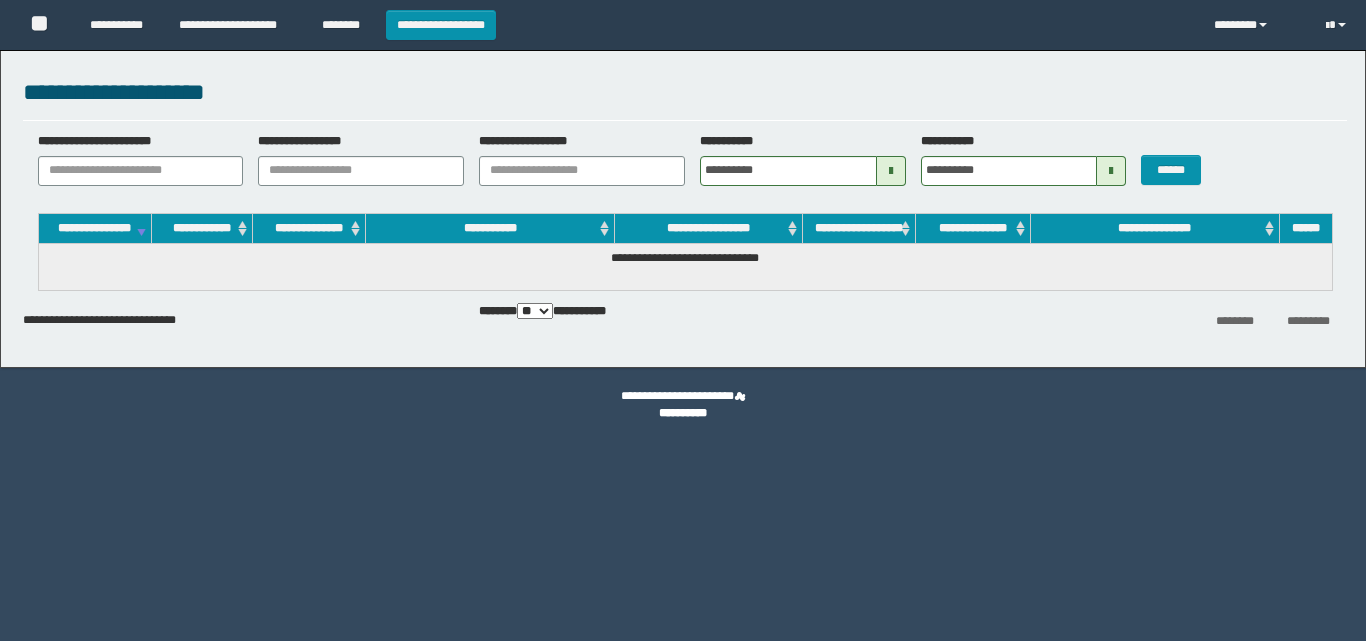 scroll, scrollTop: 0, scrollLeft: 0, axis: both 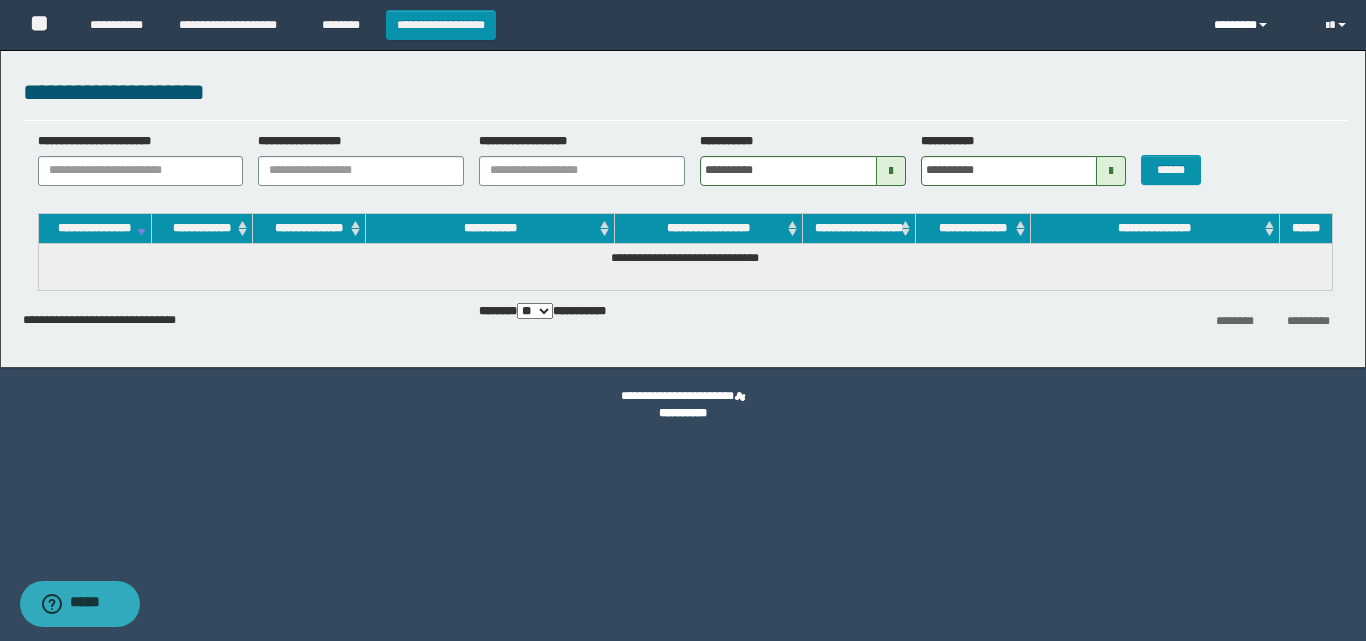 click on "********" at bounding box center [1255, 25] 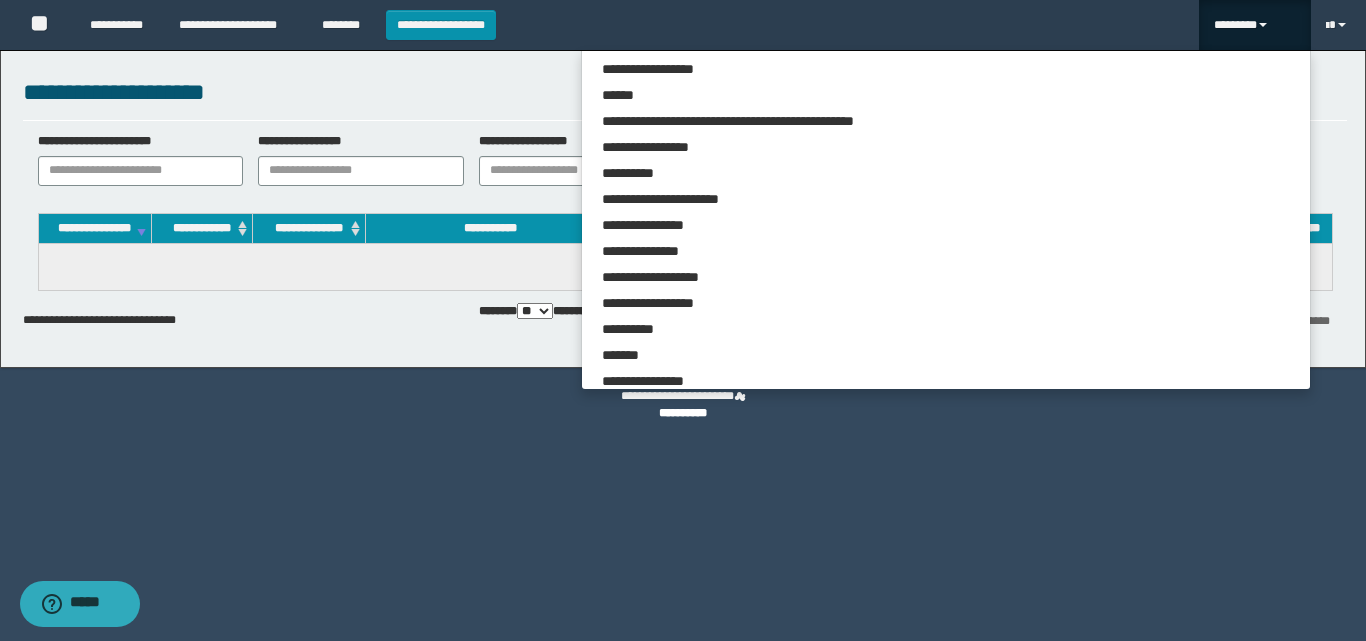 click on "********" at bounding box center (1255, 25) 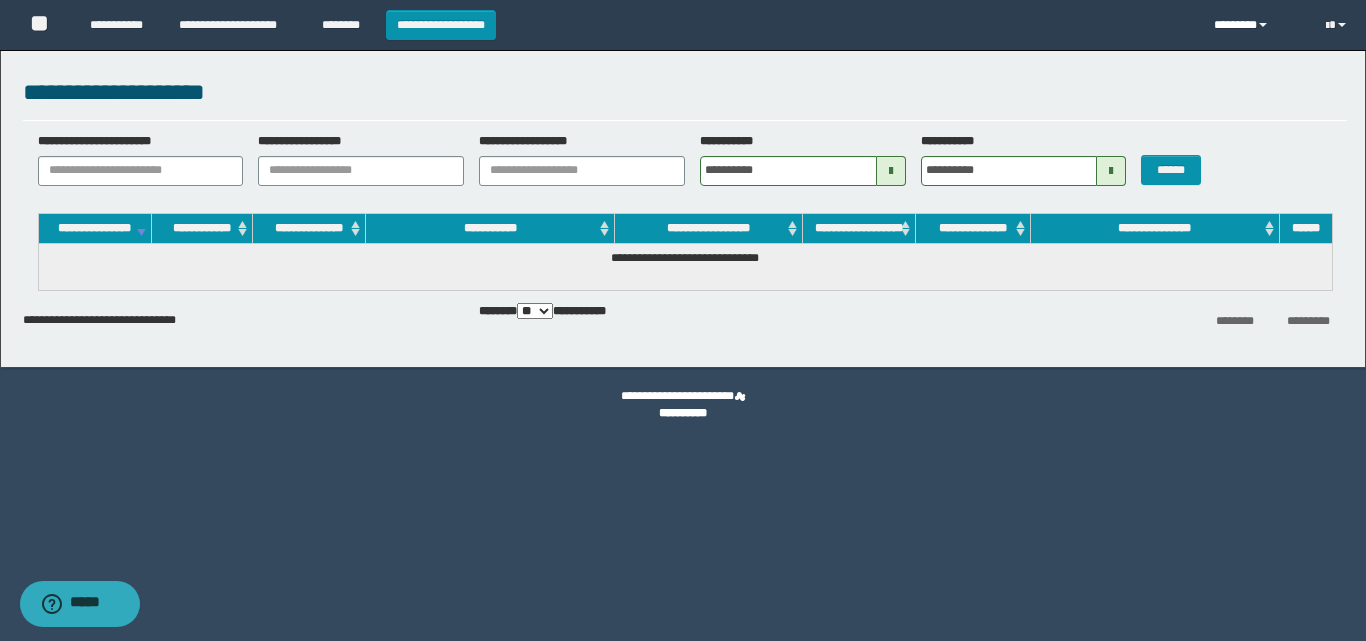 click on "********" at bounding box center [1255, 25] 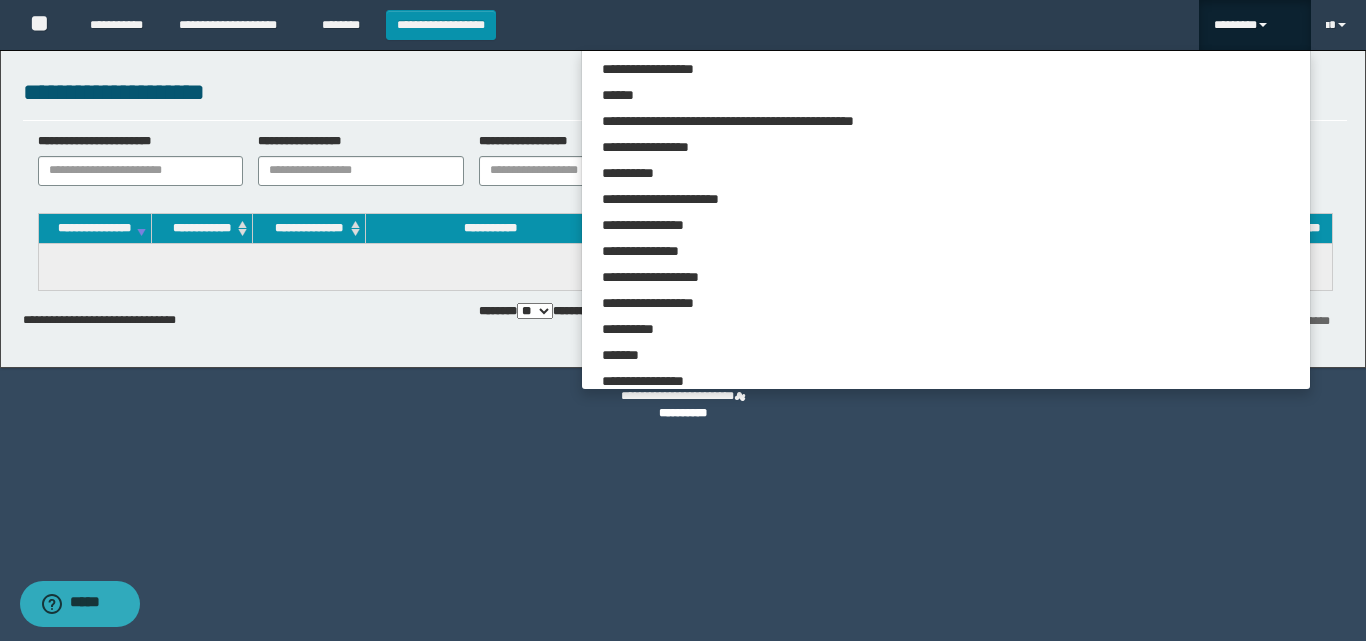 scroll, scrollTop: 5283, scrollLeft: 0, axis: vertical 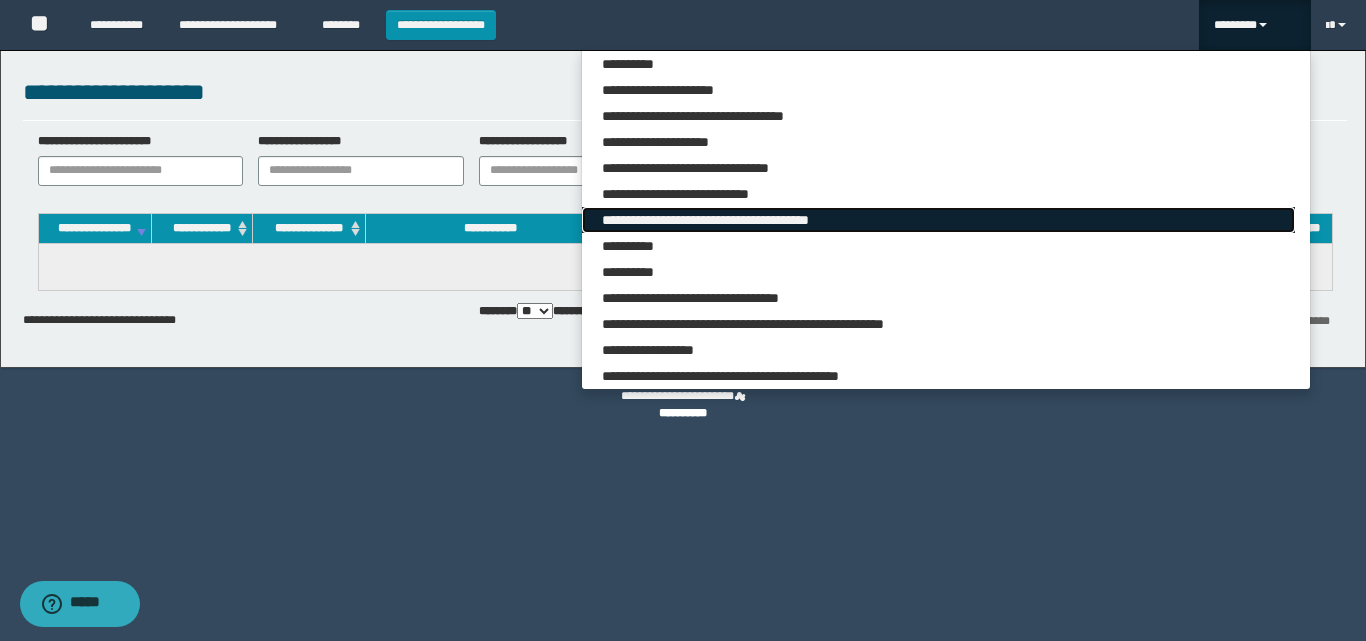 click on "**********" at bounding box center (938, 220) 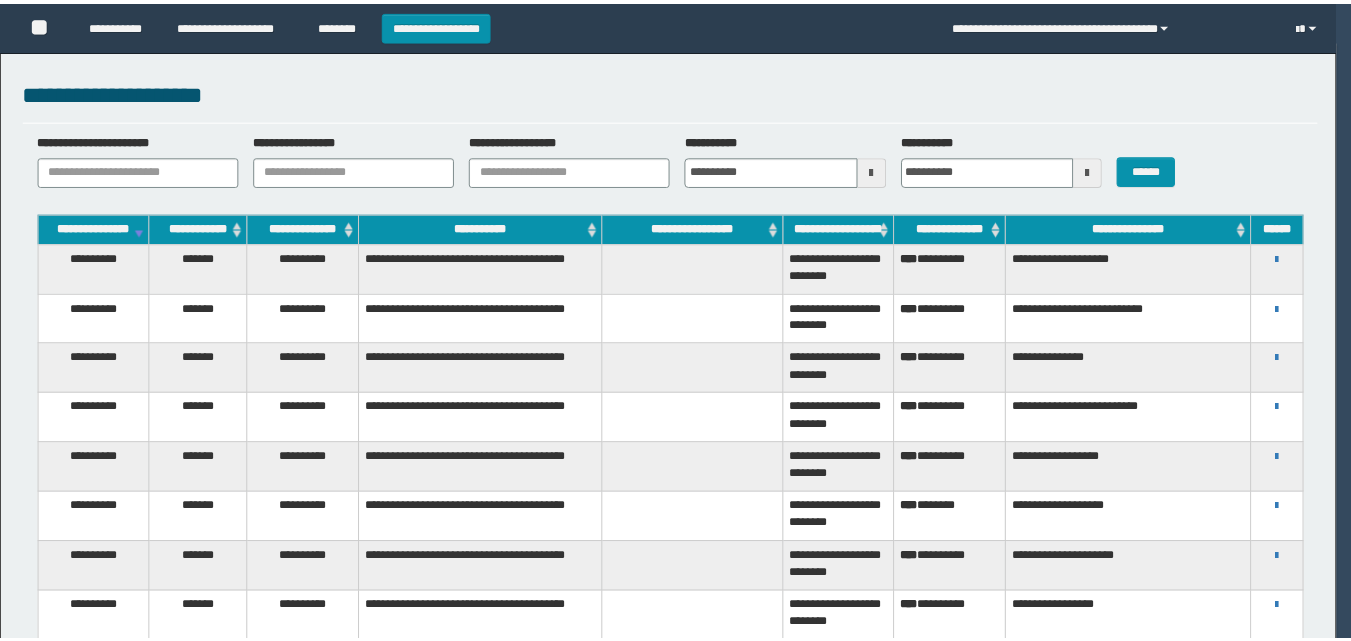 scroll, scrollTop: 0, scrollLeft: 0, axis: both 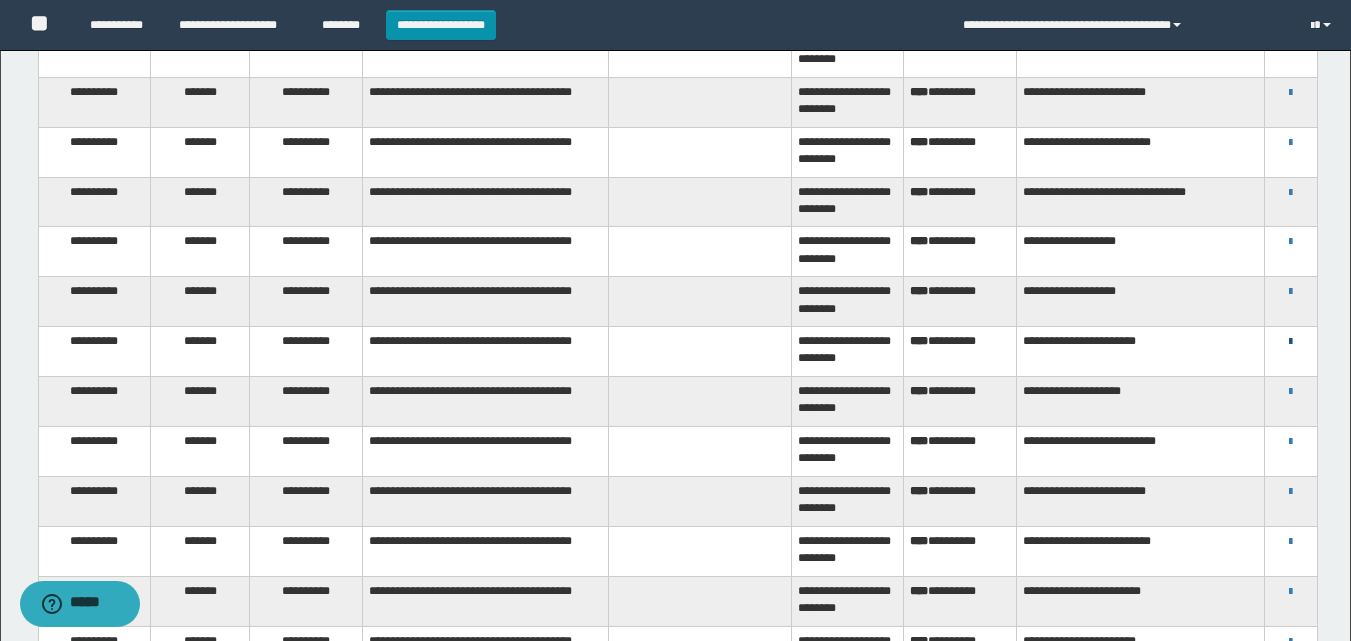 click at bounding box center (1290, 342) 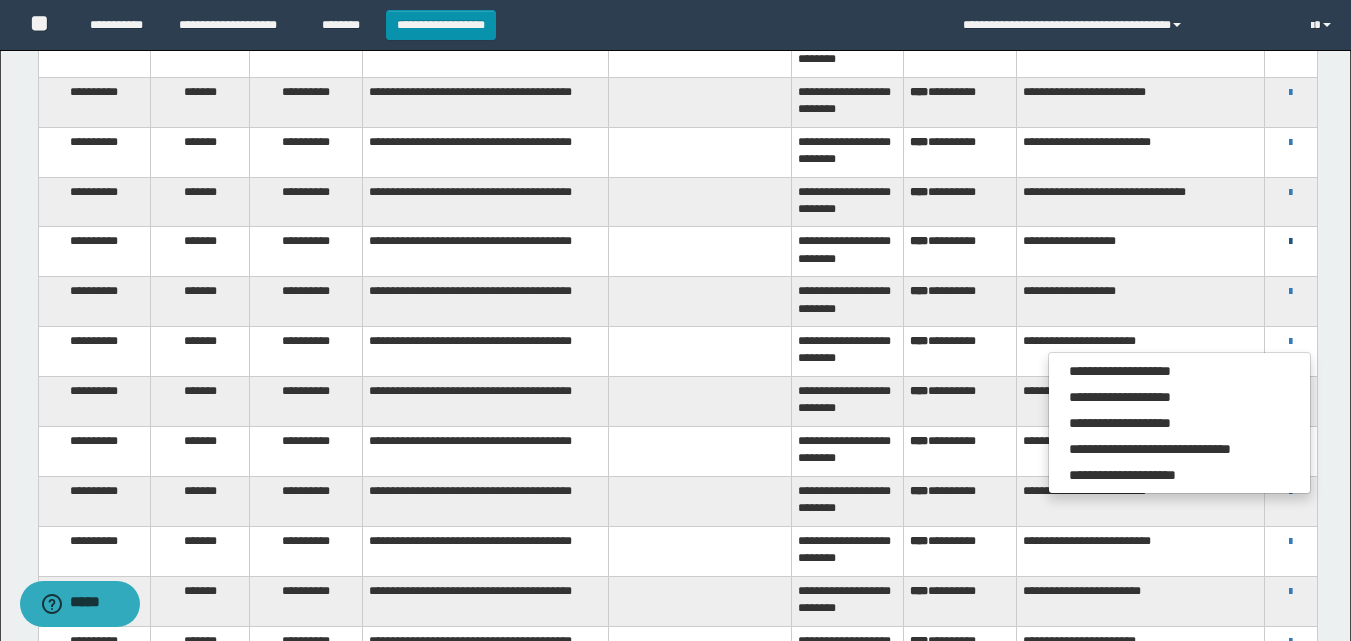 click at bounding box center [1290, 242] 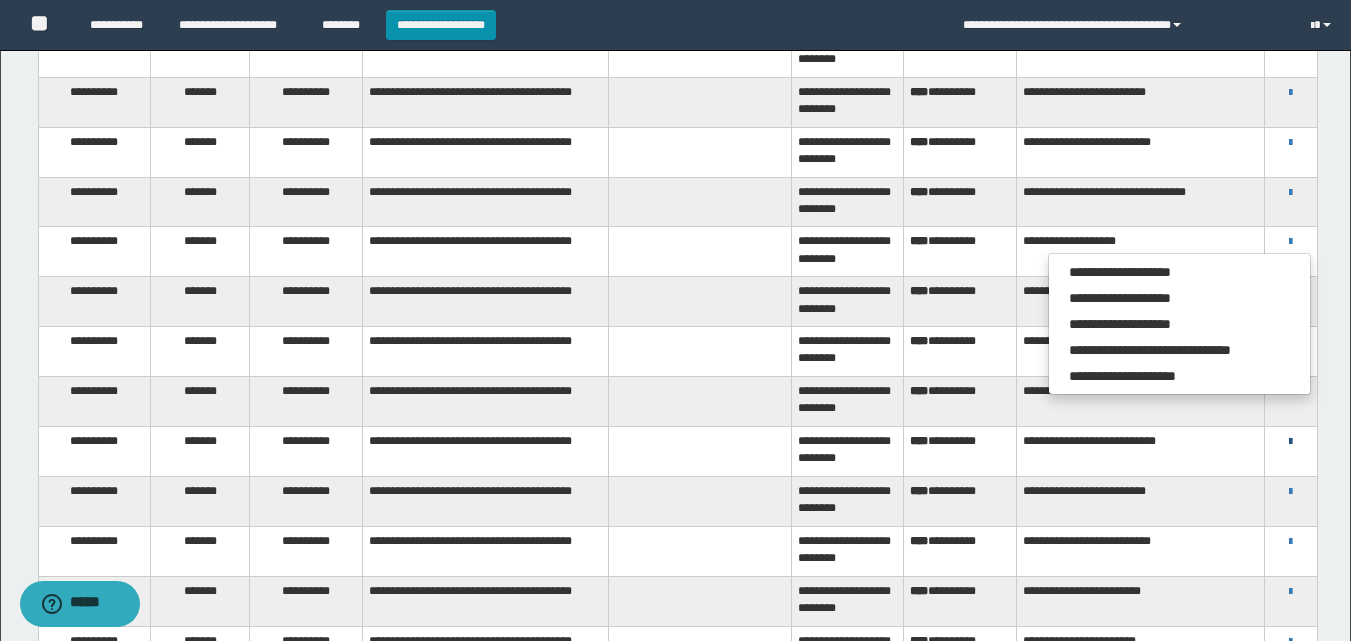 drag, startPoint x: 1294, startPoint y: 411, endPoint x: 1291, endPoint y: 387, distance: 24.186773 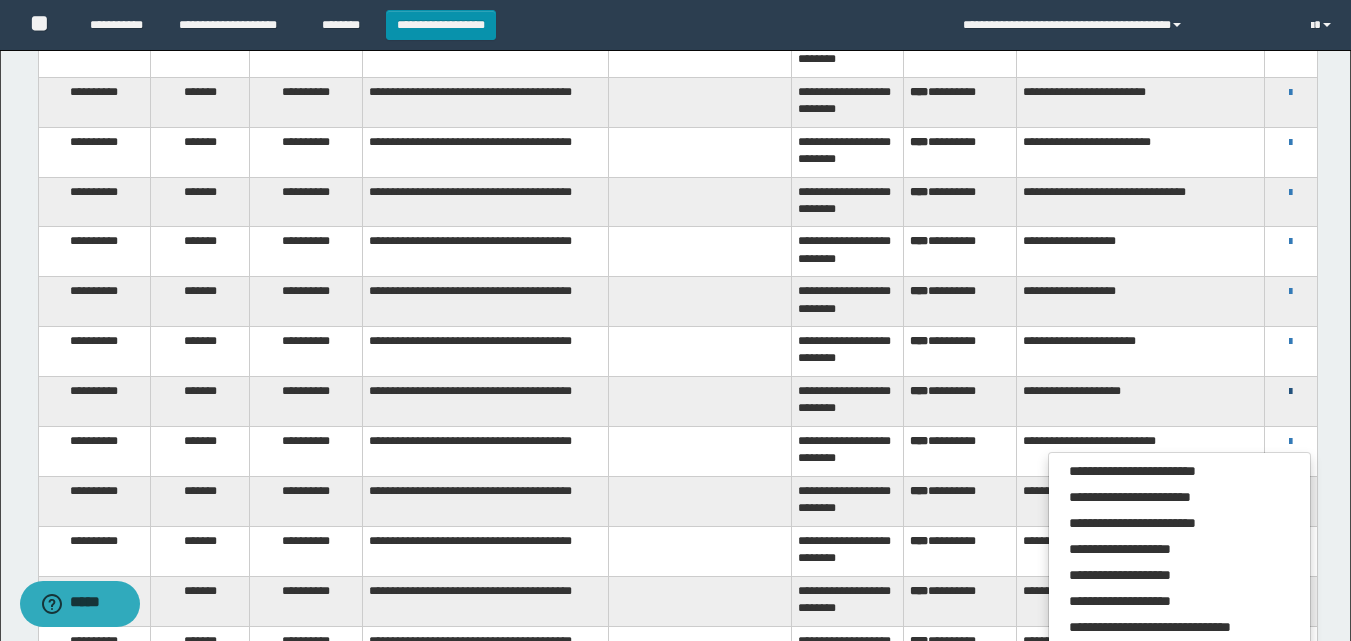 click at bounding box center (1290, 392) 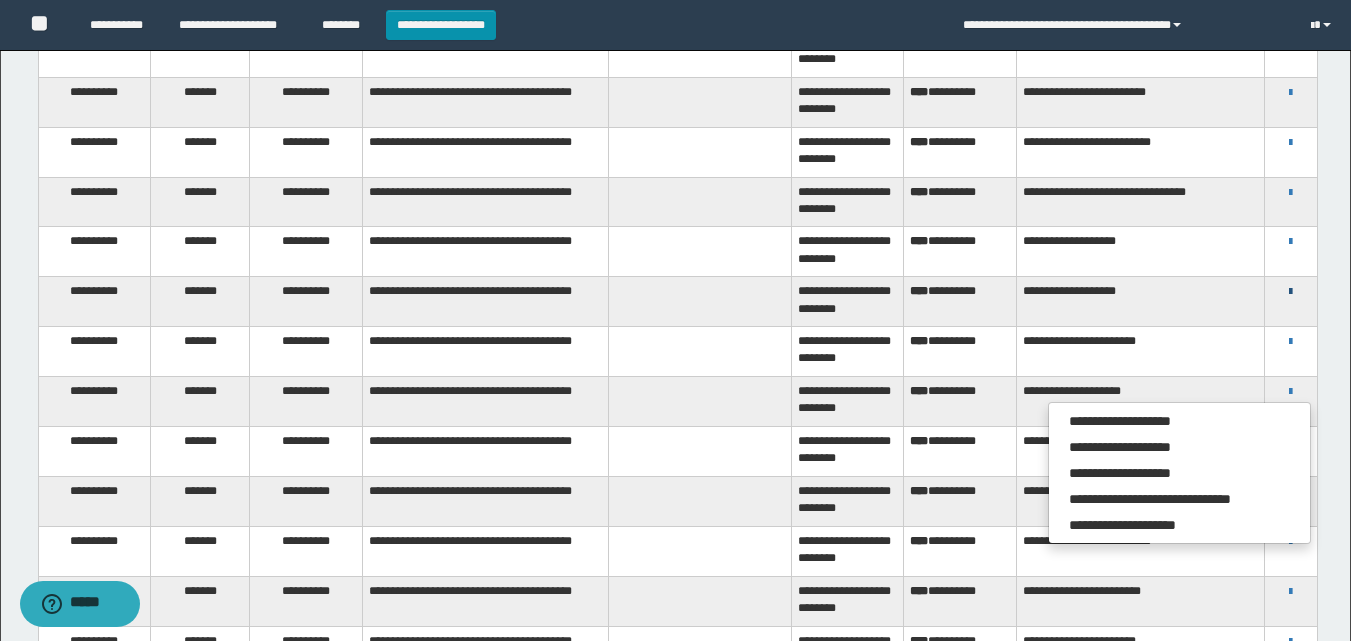 click at bounding box center (1290, 292) 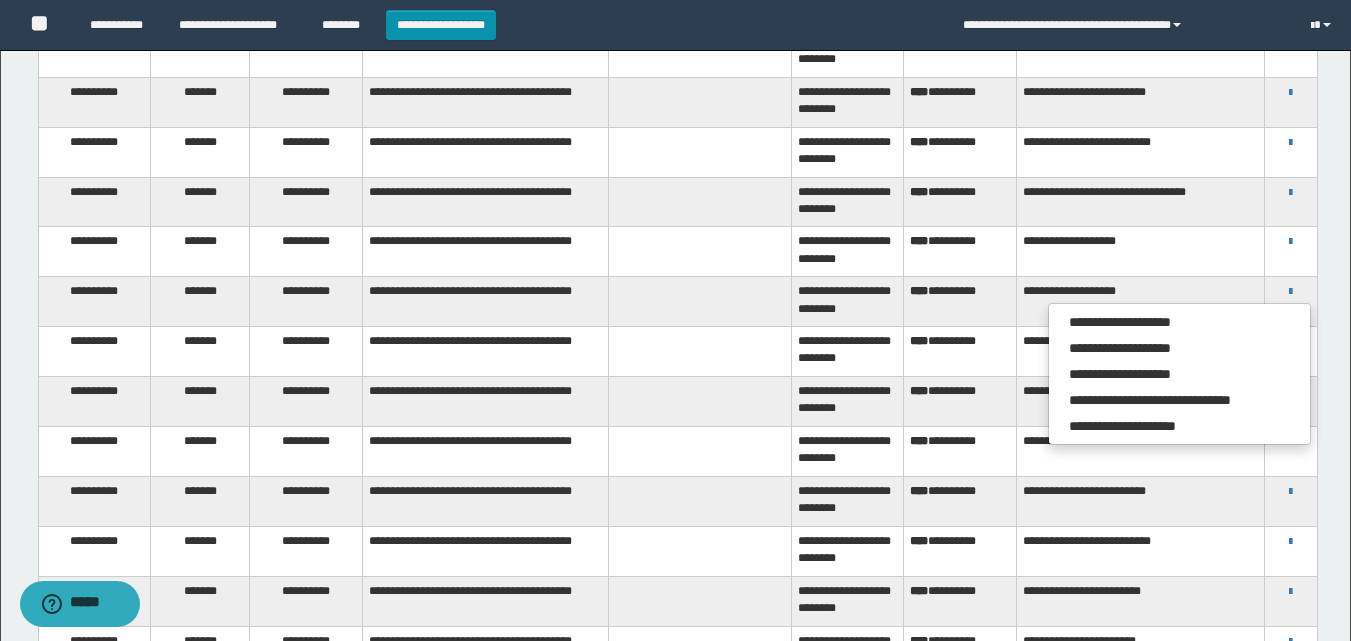 click on "**********" at bounding box center (1290, 202) 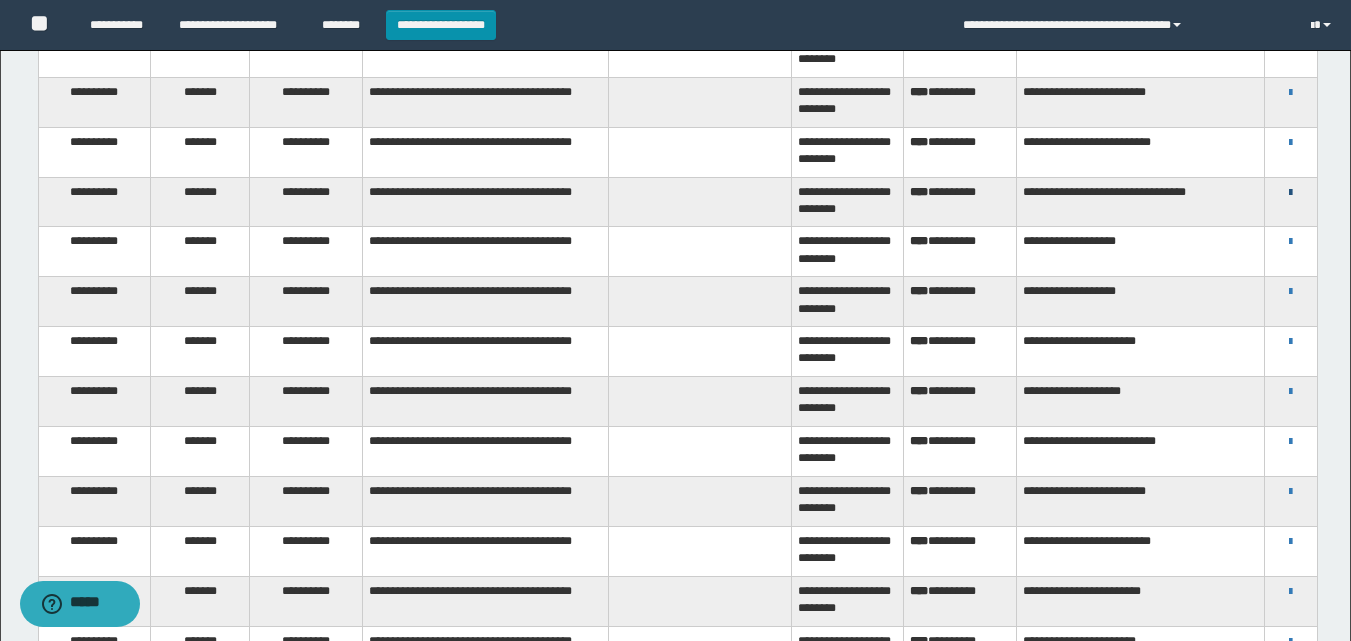click at bounding box center [1290, 193] 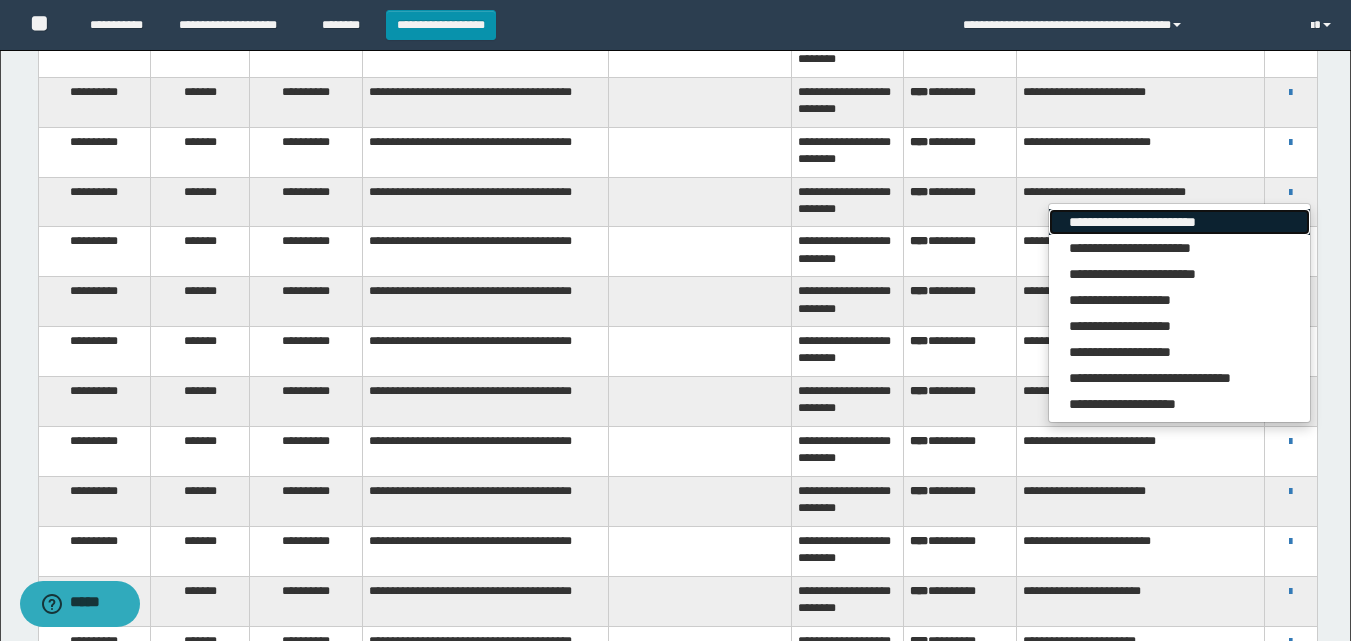 click on "**********" at bounding box center [1179, 222] 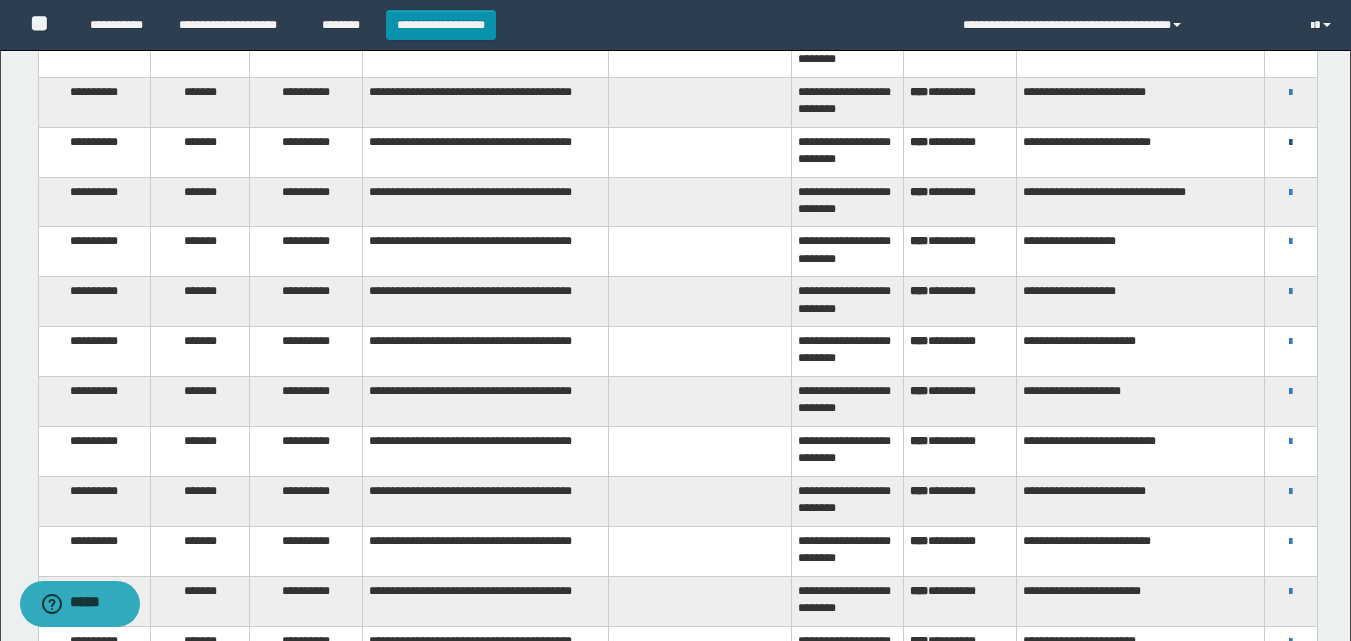 click at bounding box center [1290, 143] 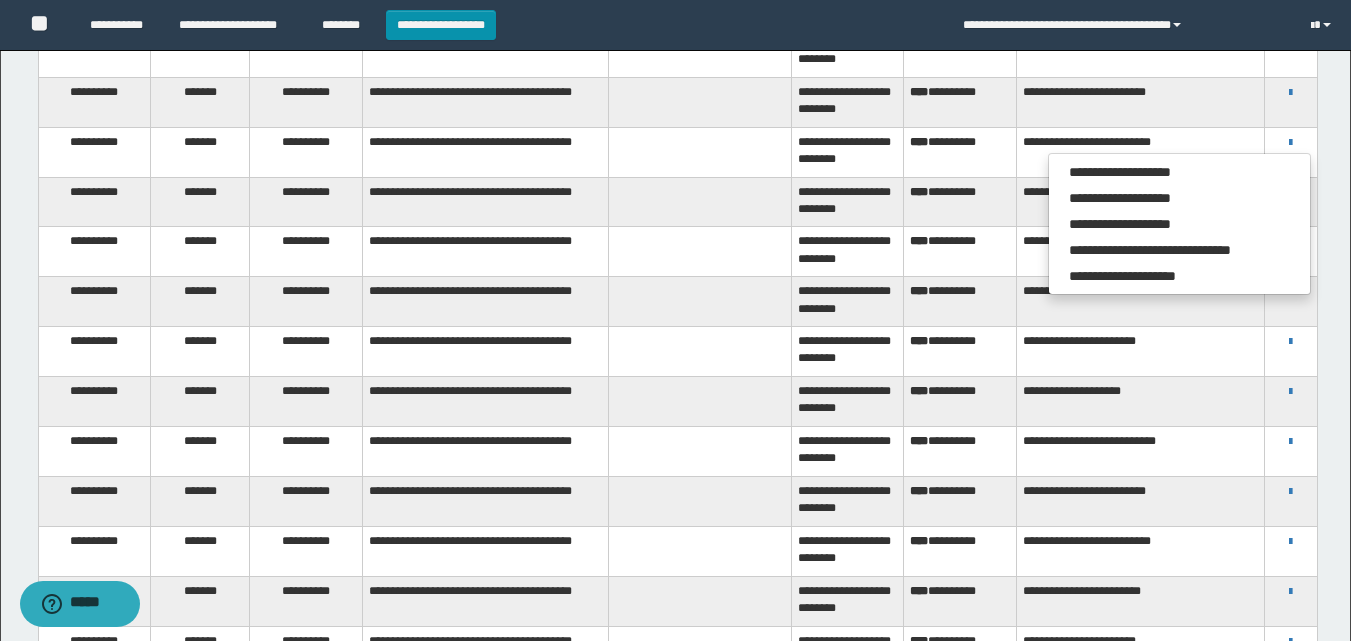 click on "**********" at bounding box center (847, 152) 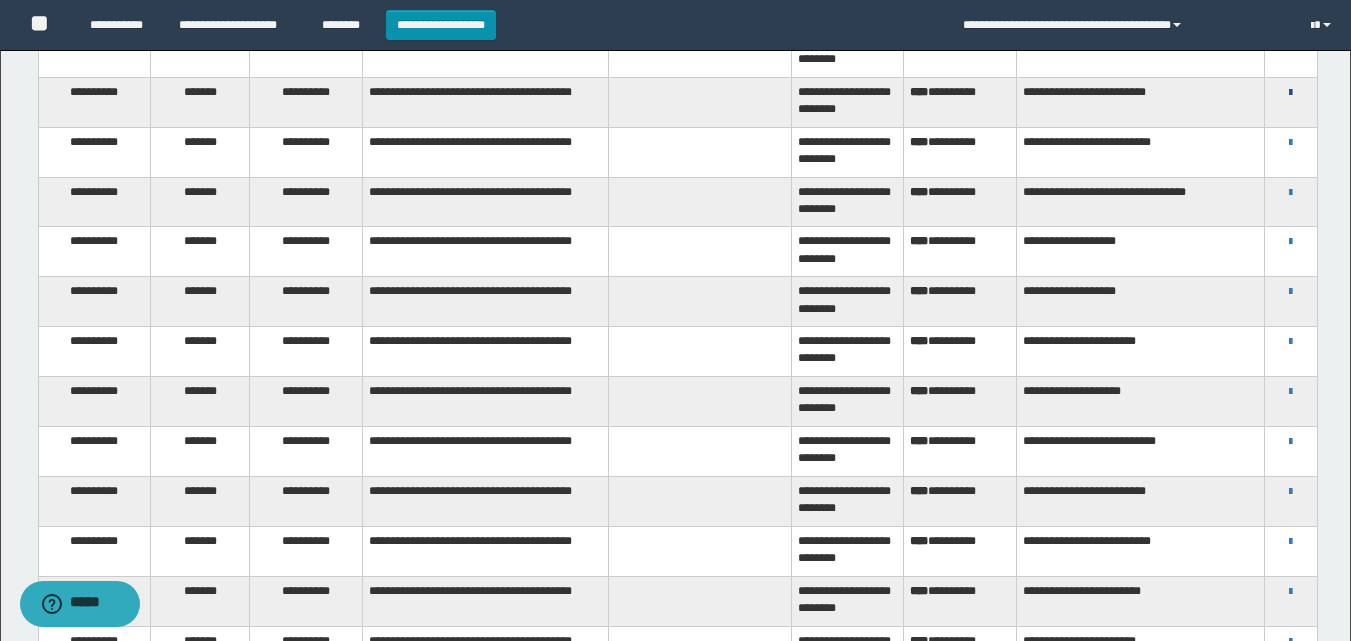 click at bounding box center [1290, 93] 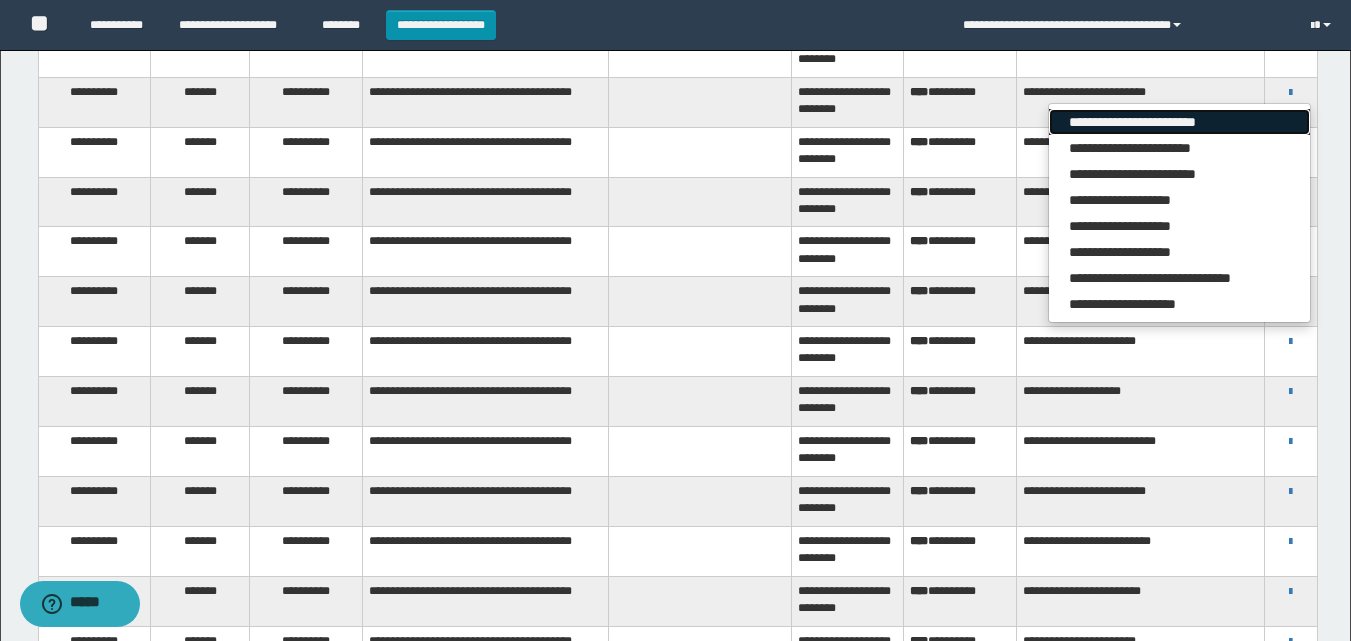 click on "**********" at bounding box center (1179, 122) 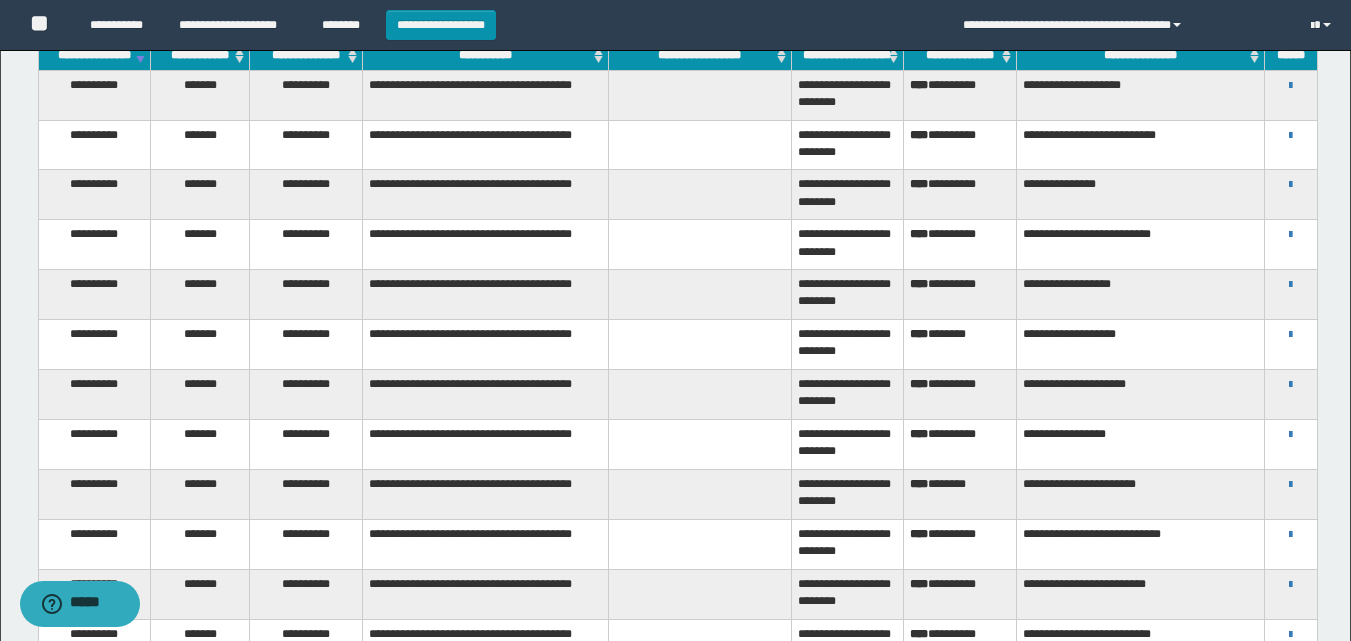 scroll, scrollTop: 165, scrollLeft: 0, axis: vertical 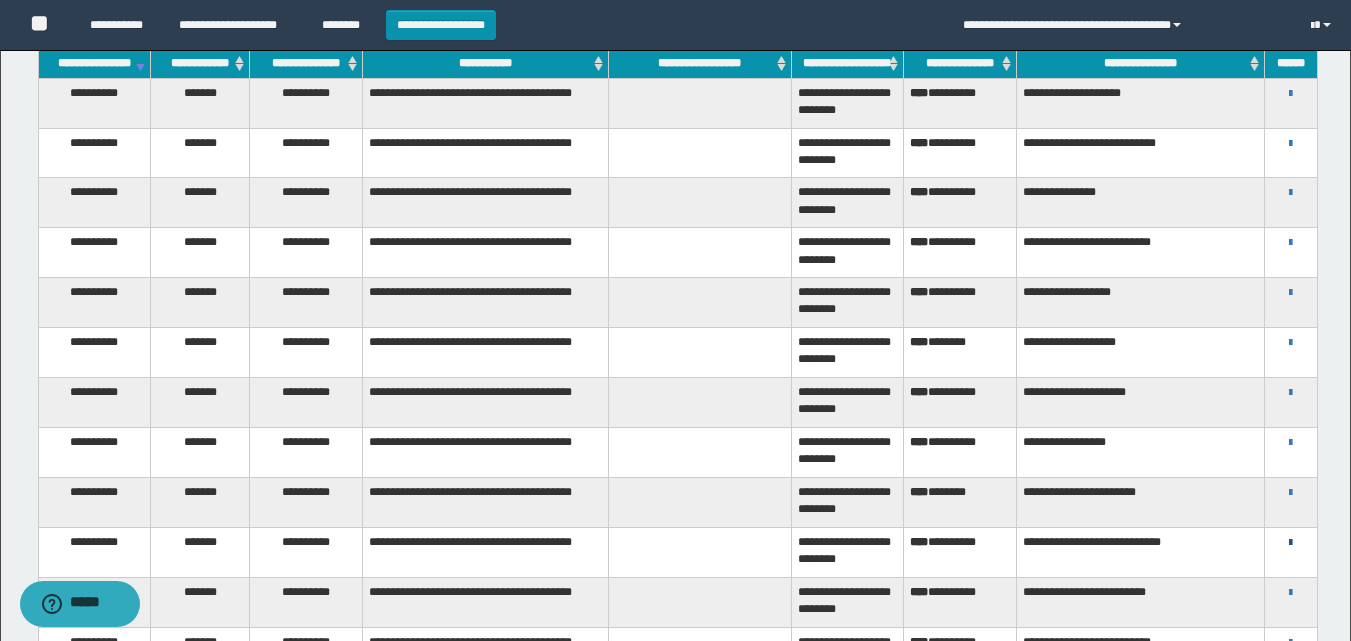click at bounding box center [1290, 543] 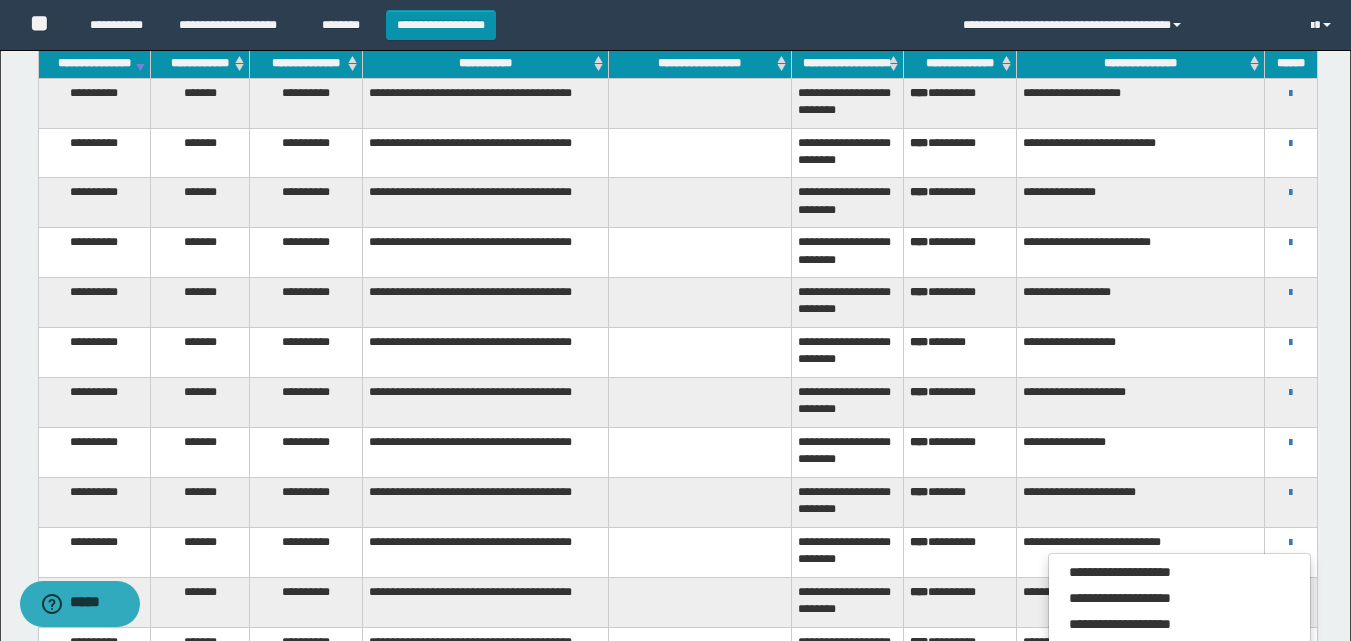 click on "**********" at bounding box center [1291, 492] 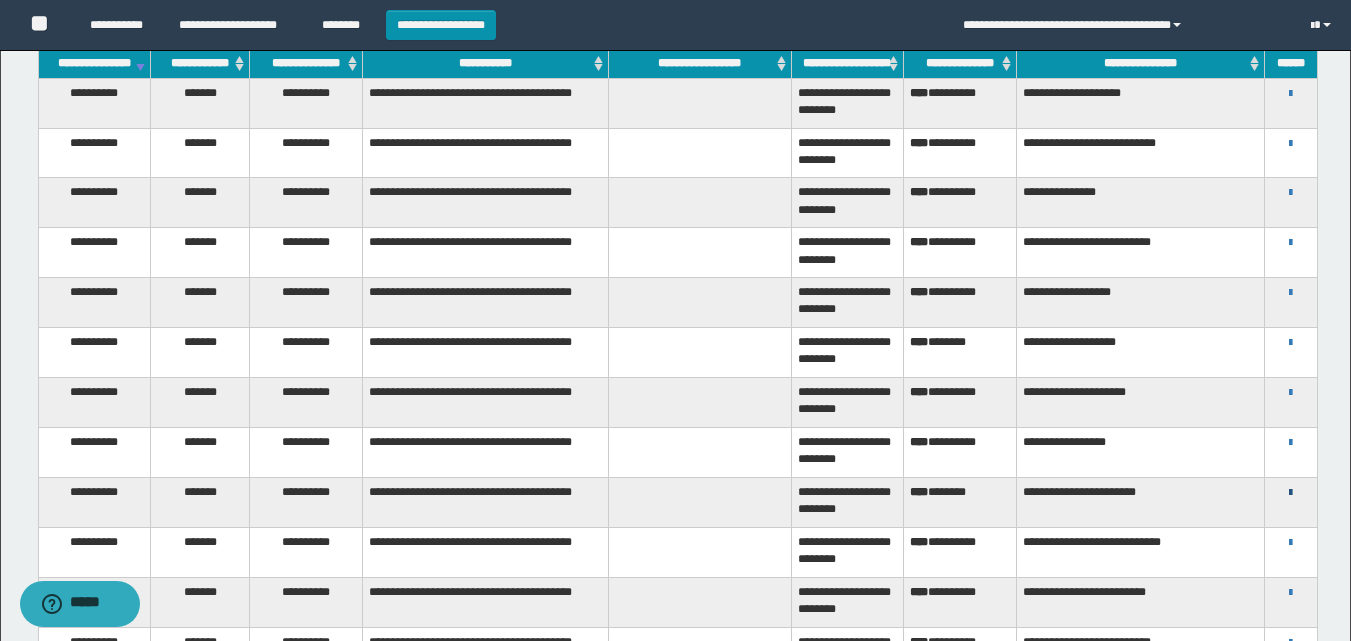 click at bounding box center (1290, 493) 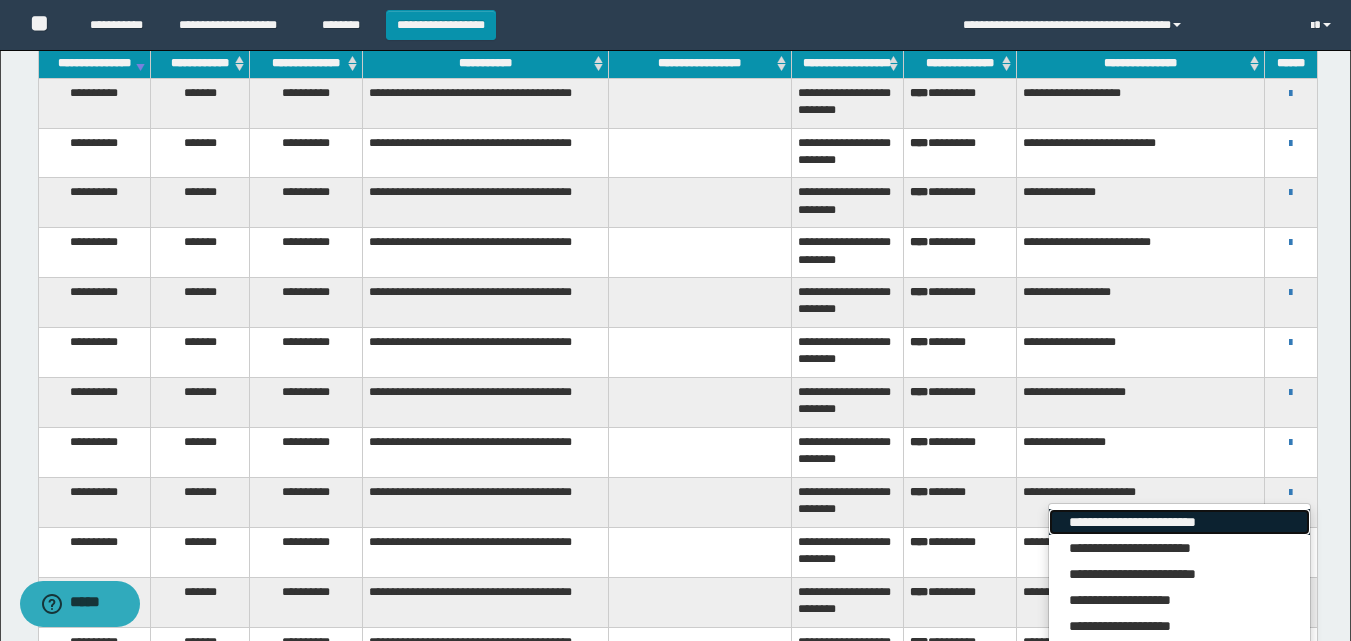 click on "**********" at bounding box center [1179, 522] 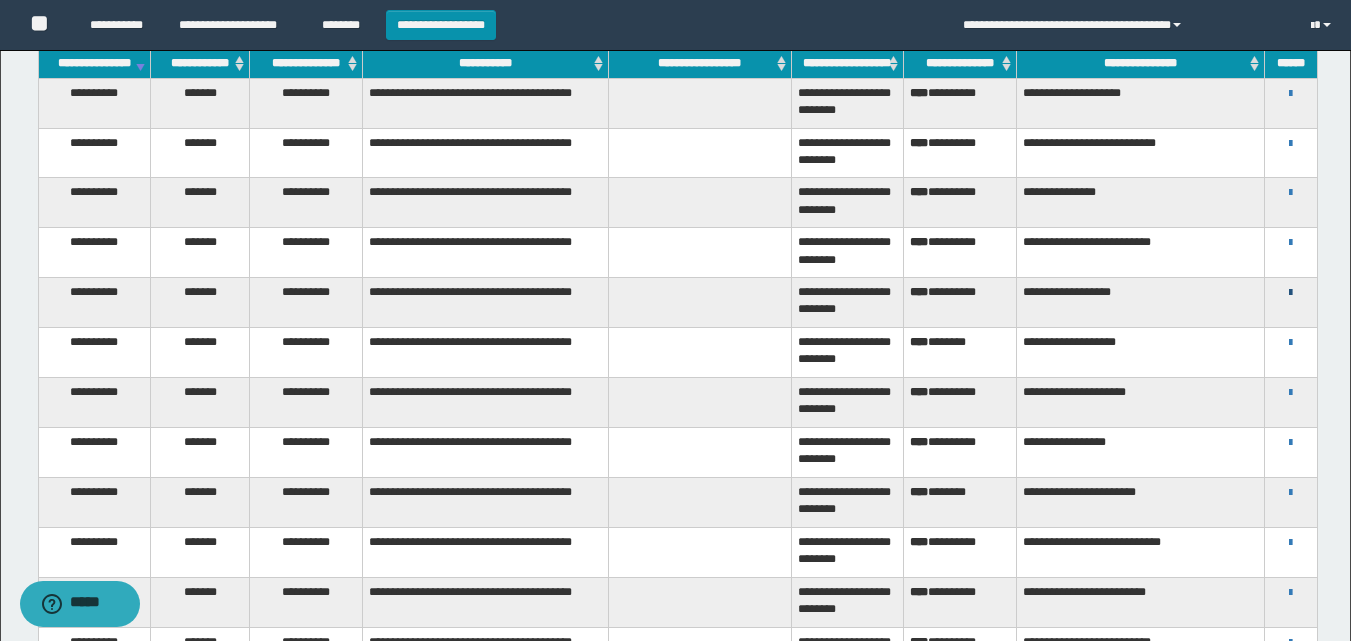 click at bounding box center [1290, 293] 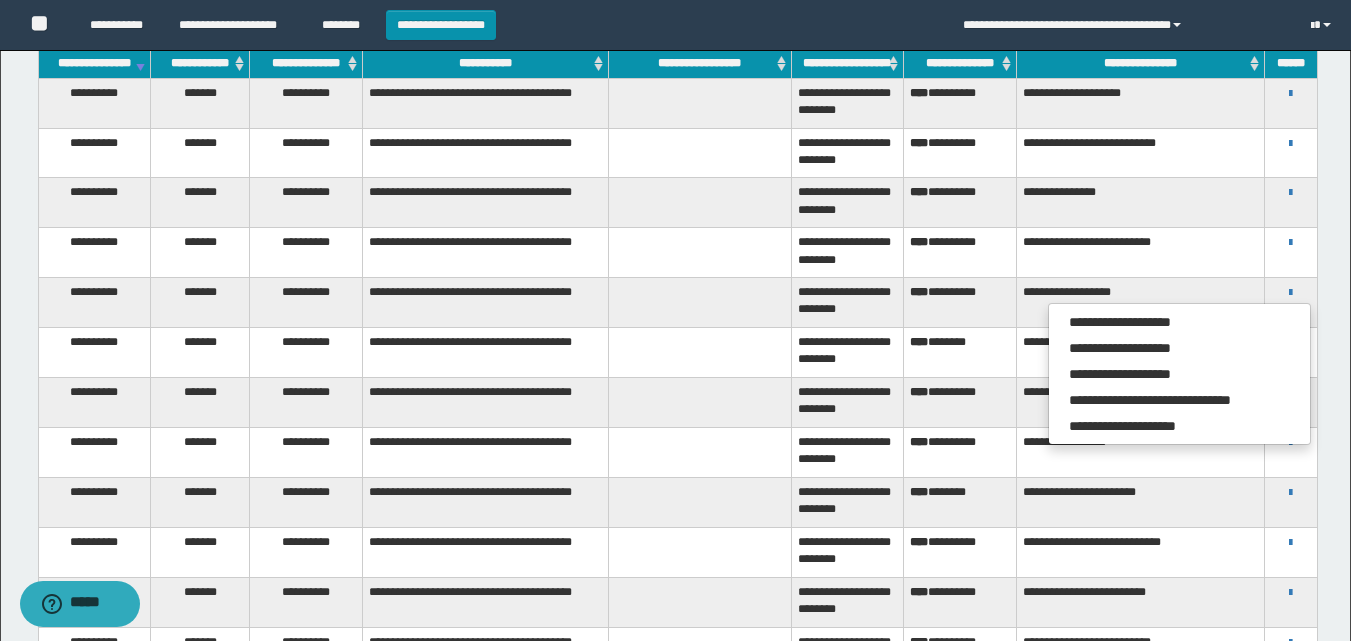 click on "**********" at bounding box center (1140, 502) 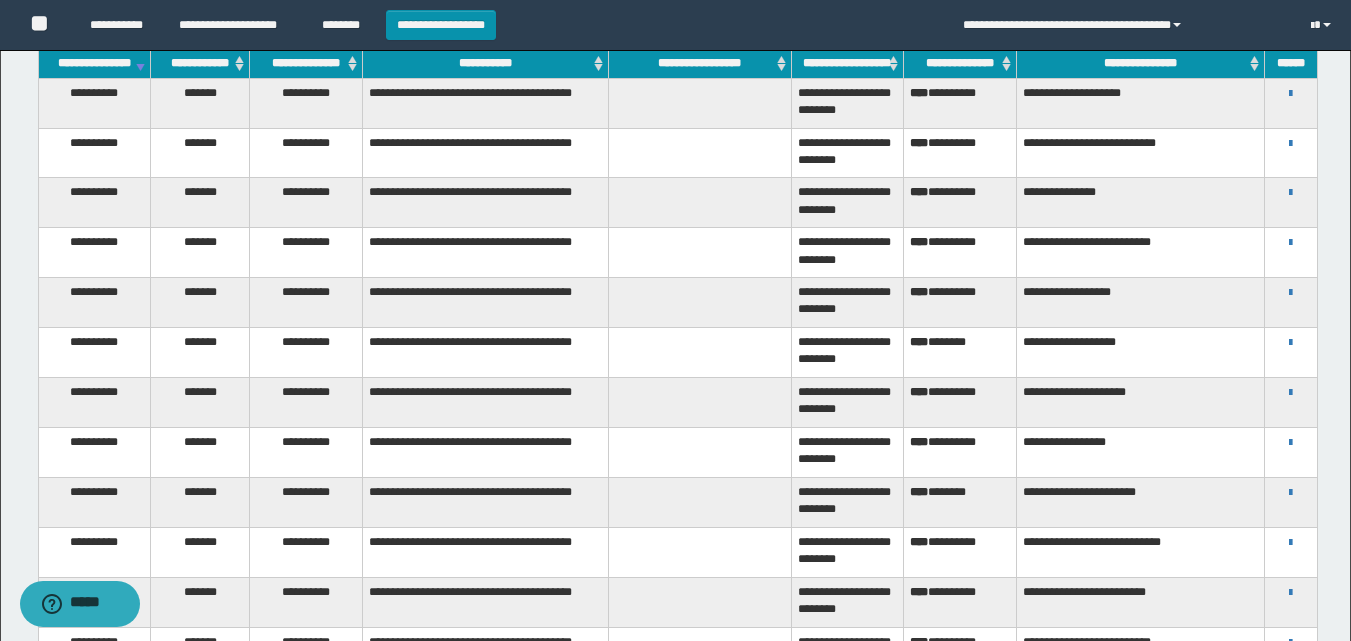 click on "**********" at bounding box center [1291, 442] 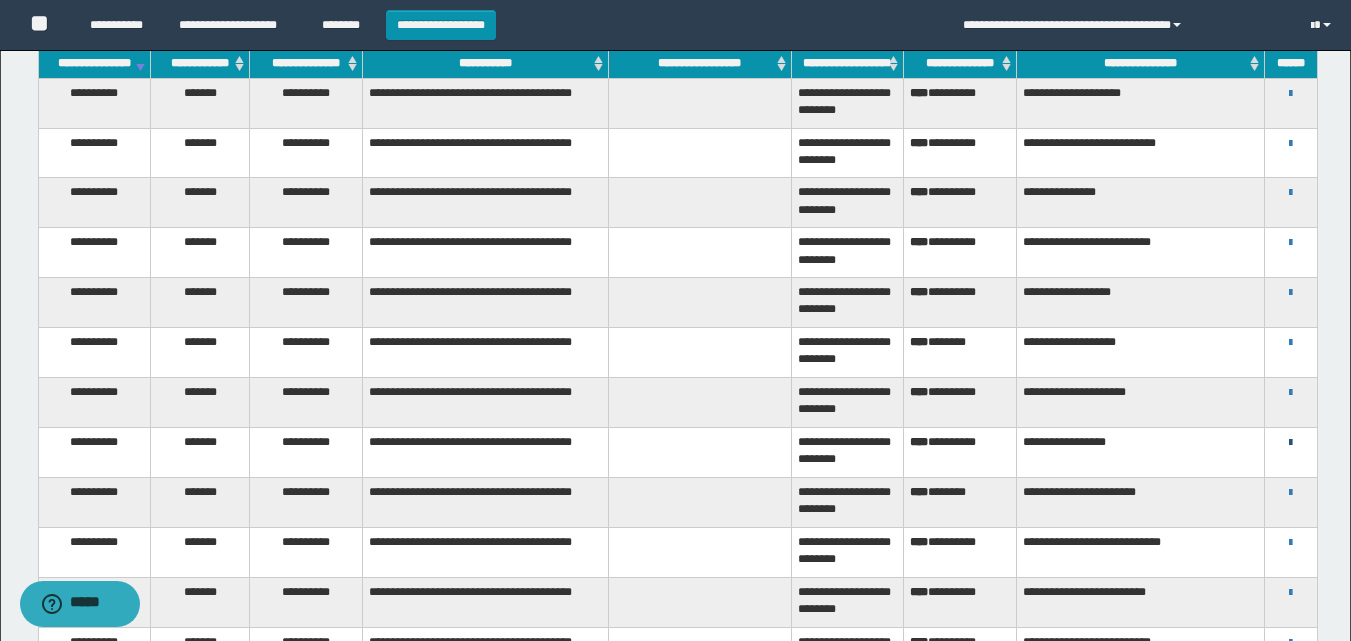 click at bounding box center (1290, 443) 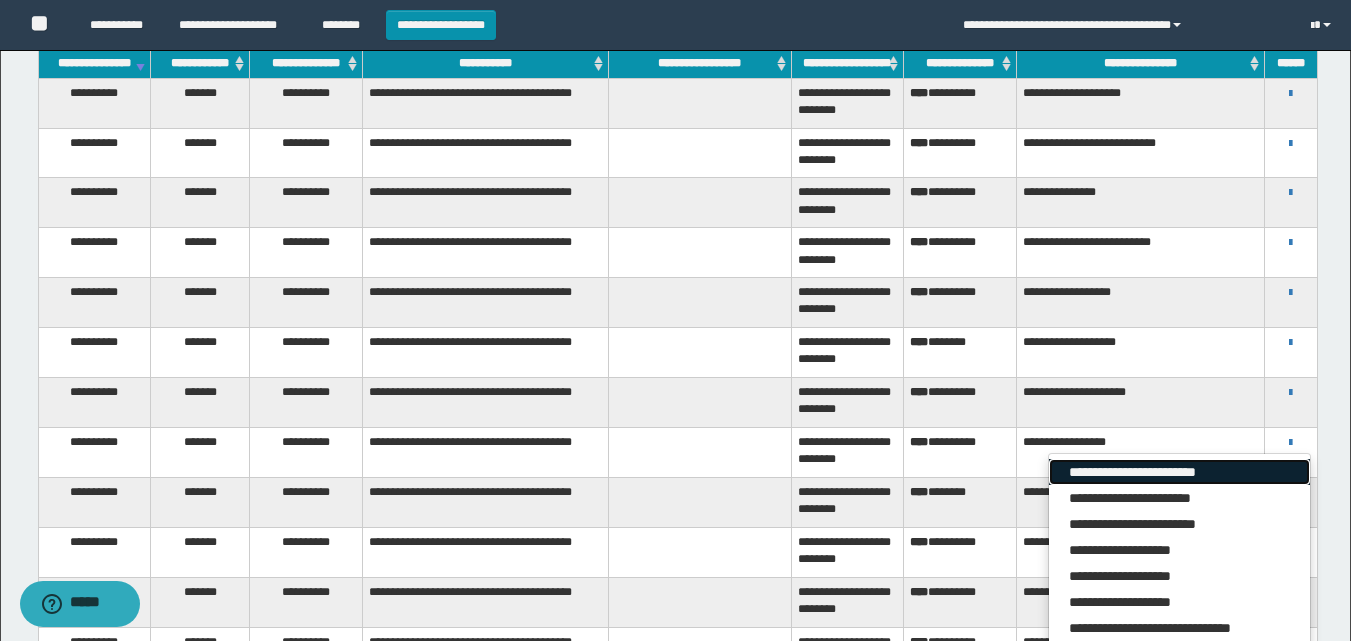 click on "**********" at bounding box center (1179, 472) 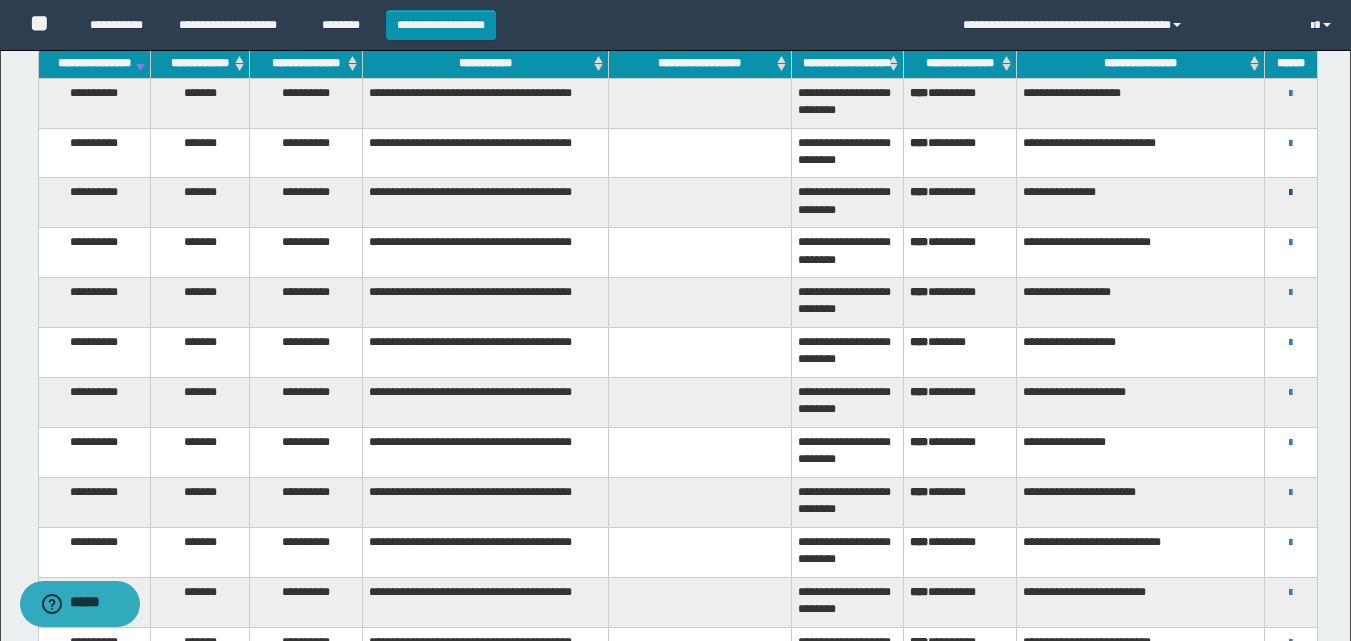 click at bounding box center (1290, 193) 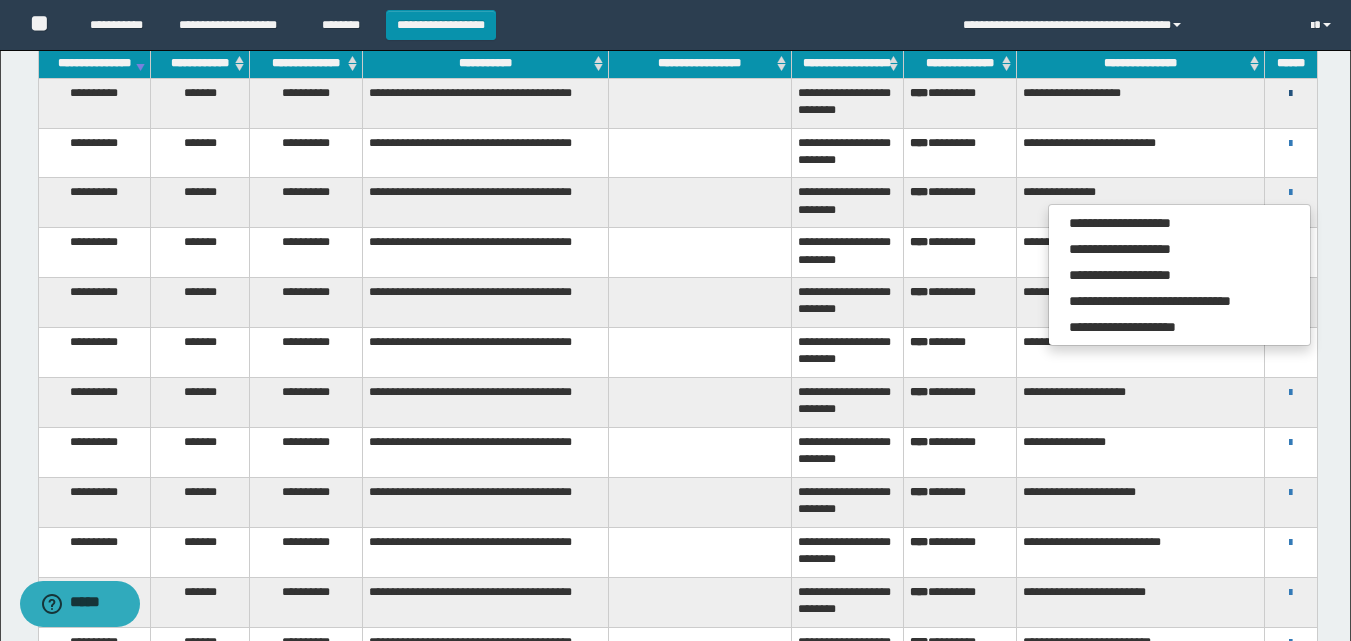 click at bounding box center [1290, 94] 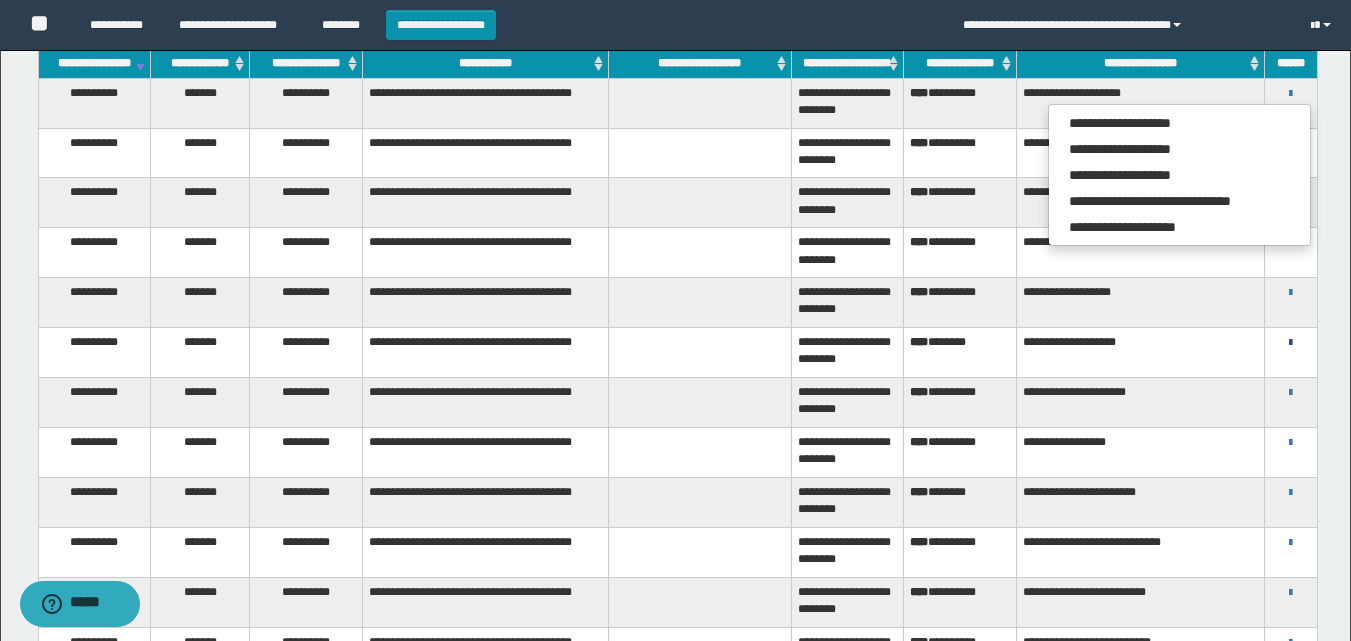 click at bounding box center [1290, 343] 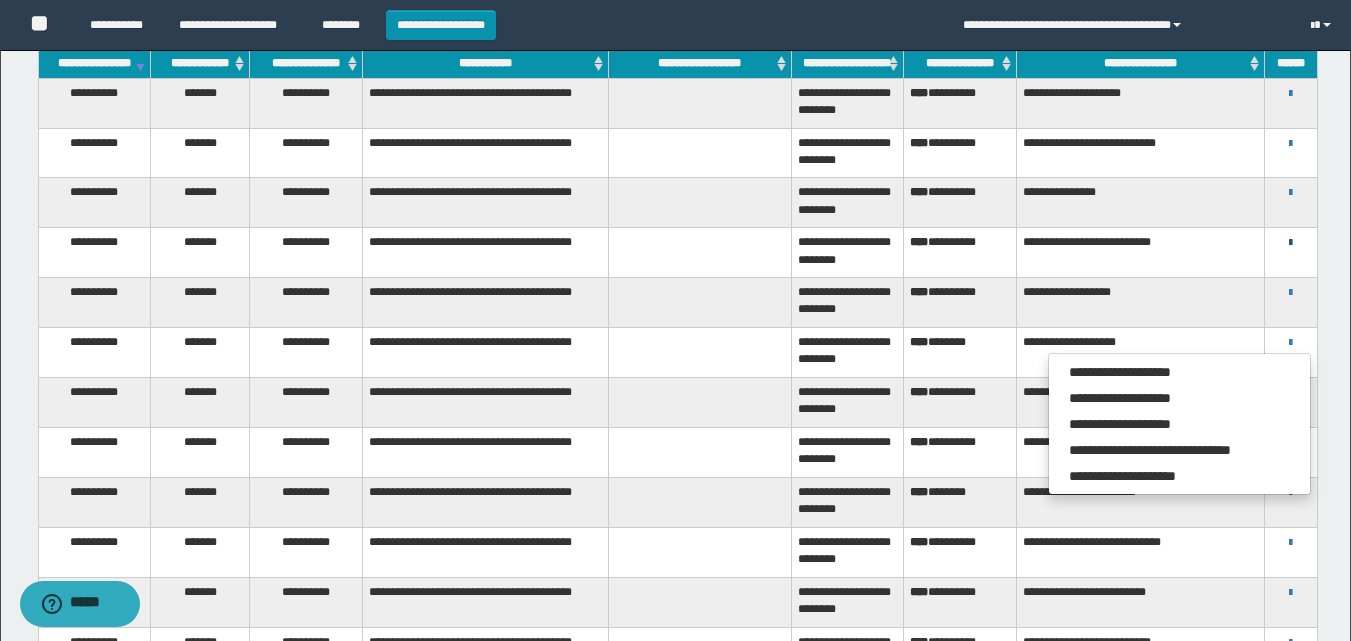 click at bounding box center [1290, 243] 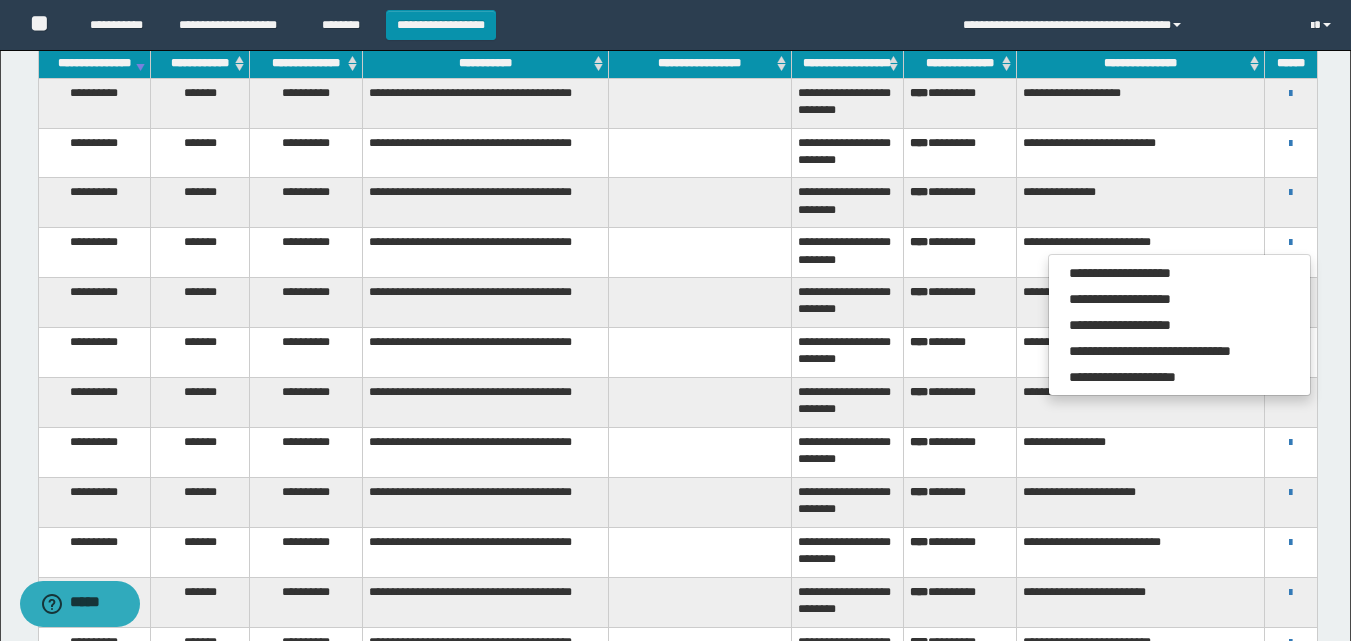 click on "**********" at bounding box center [1290, 153] 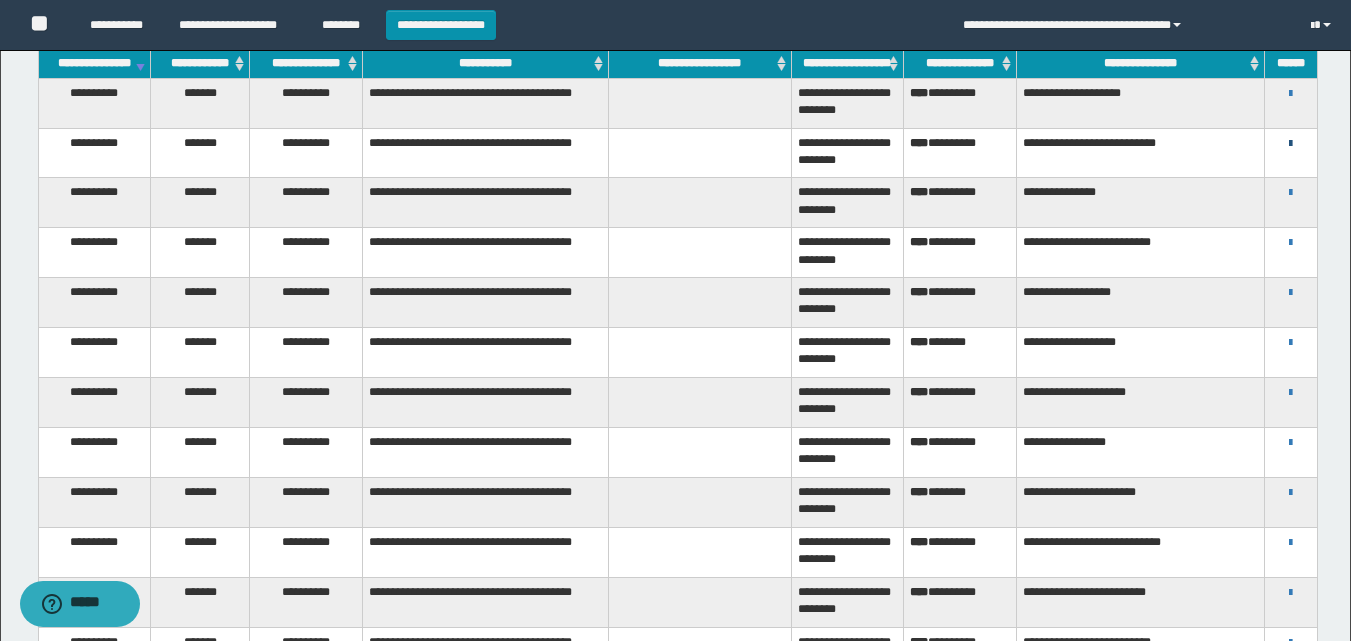 click at bounding box center (1290, 144) 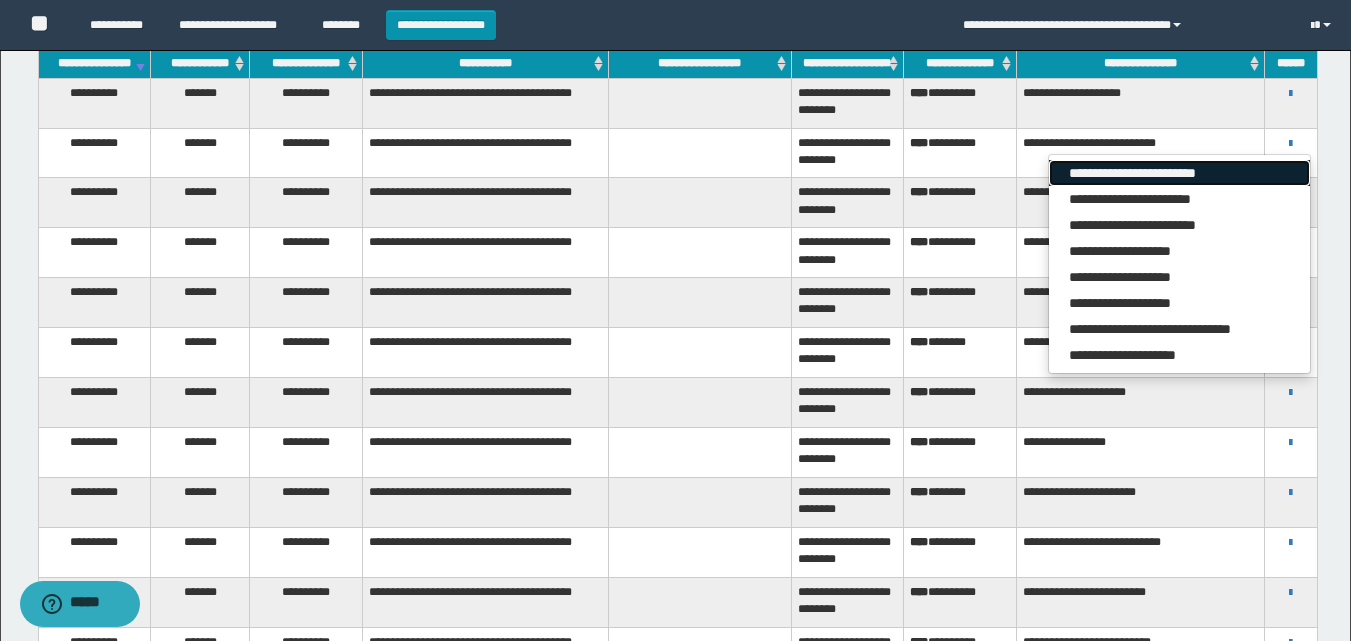 click on "**********" at bounding box center (1179, 173) 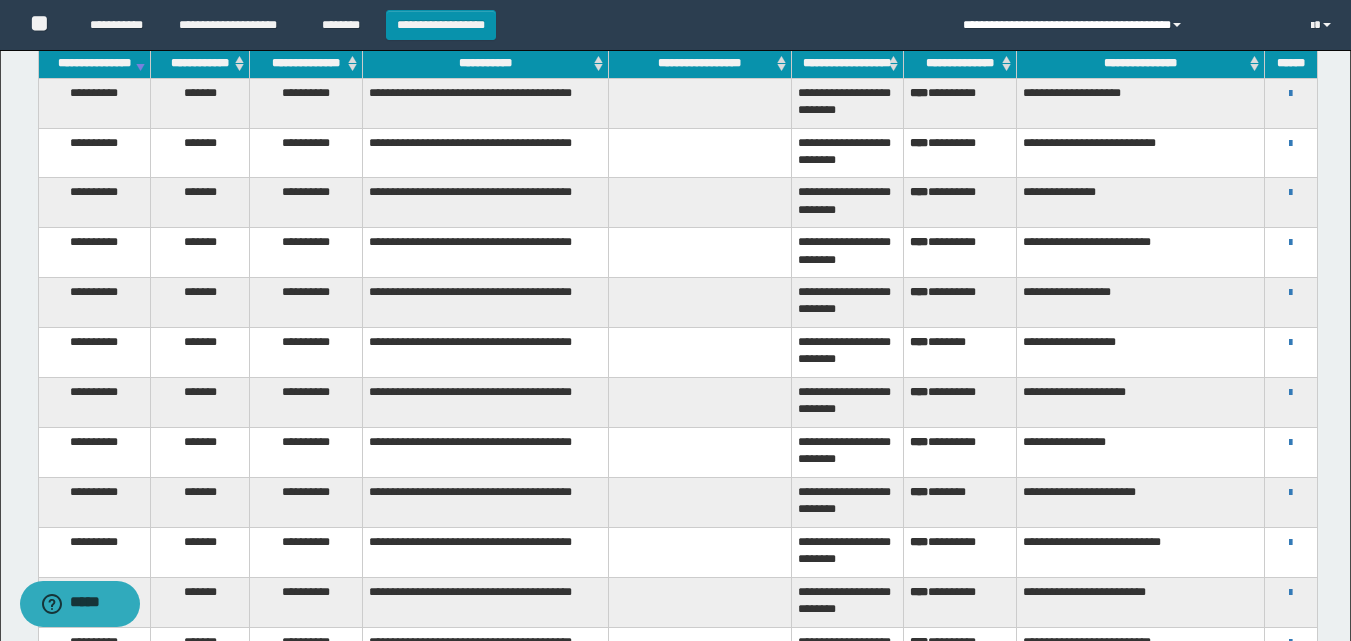 click on "**********" at bounding box center [1122, 25] 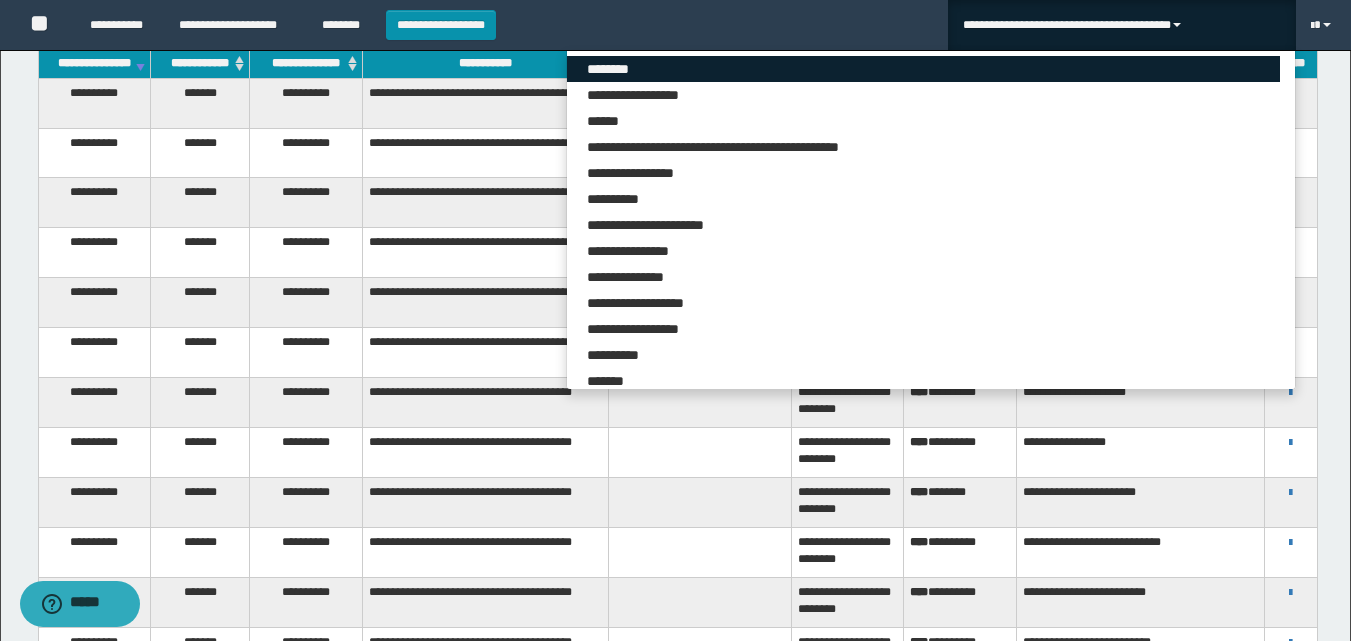 scroll, scrollTop: 5465, scrollLeft: 0, axis: vertical 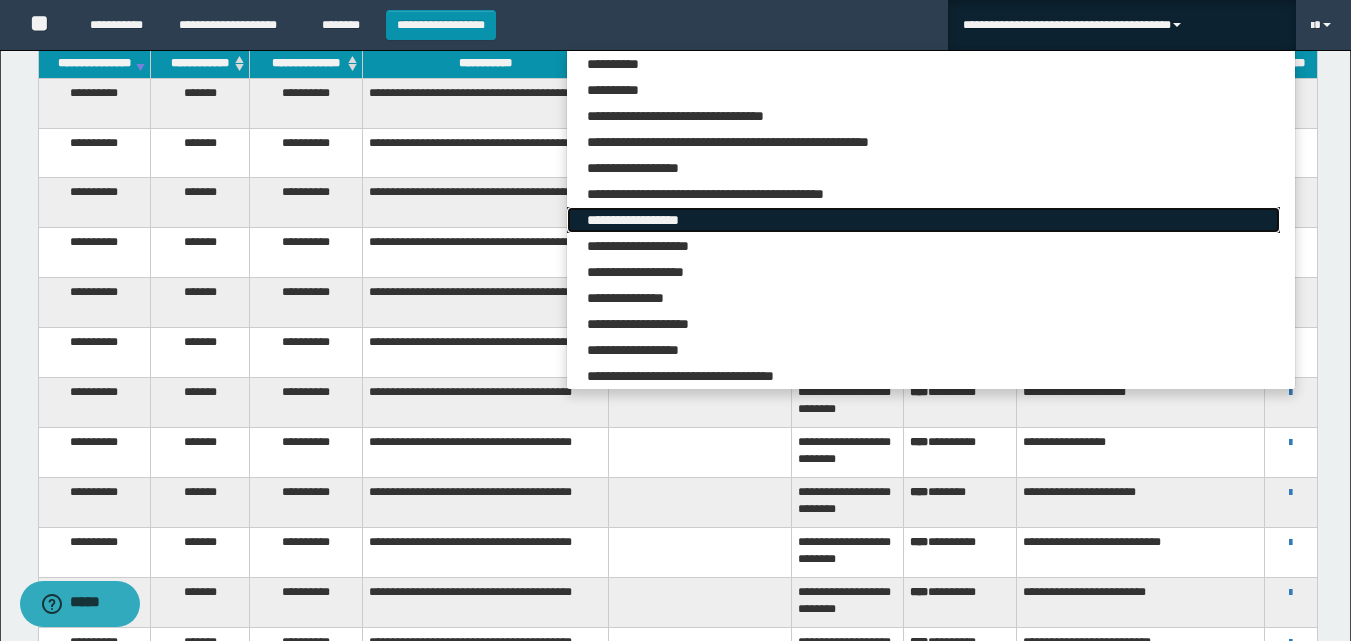 click on "**********" at bounding box center [923, 220] 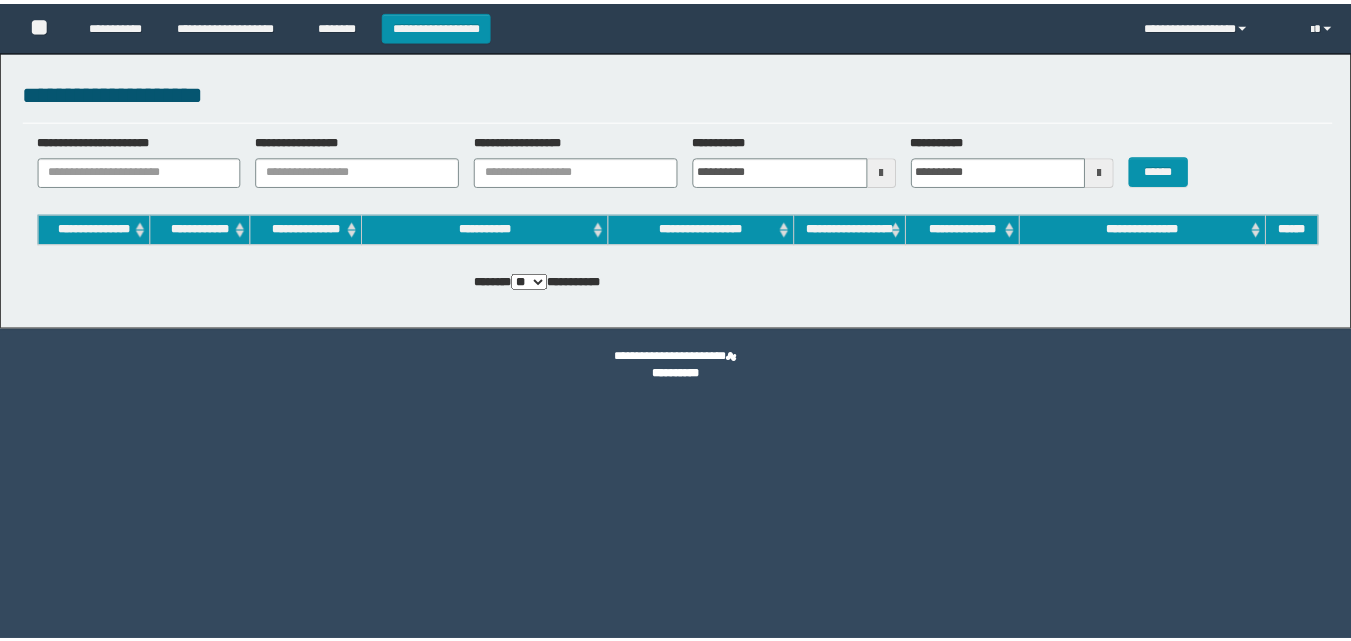 scroll, scrollTop: 165, scrollLeft: 0, axis: vertical 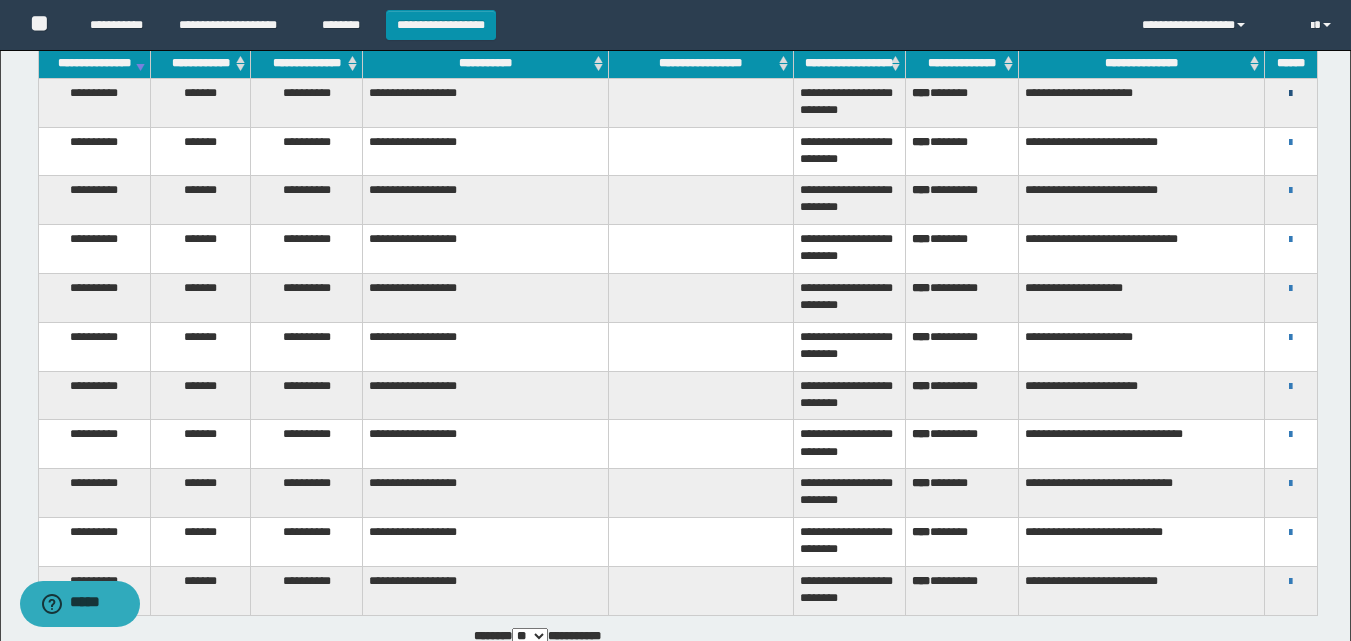 click at bounding box center [1290, 94] 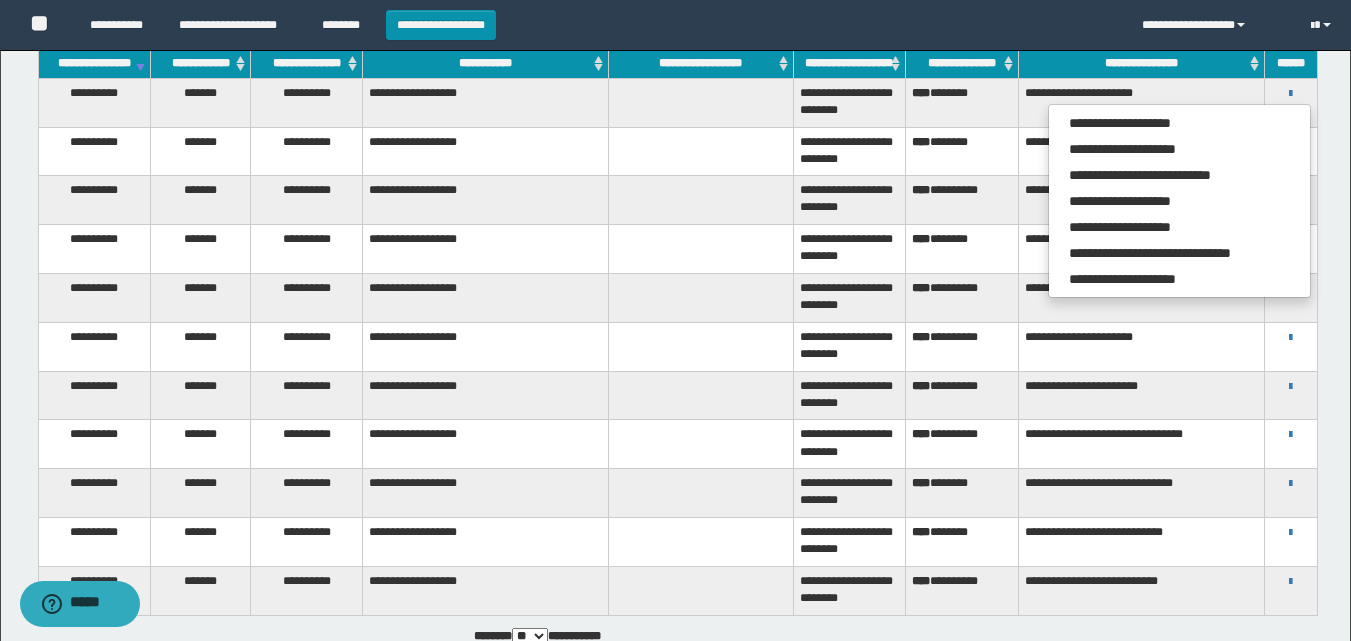 click on "**********" at bounding box center [849, 297] 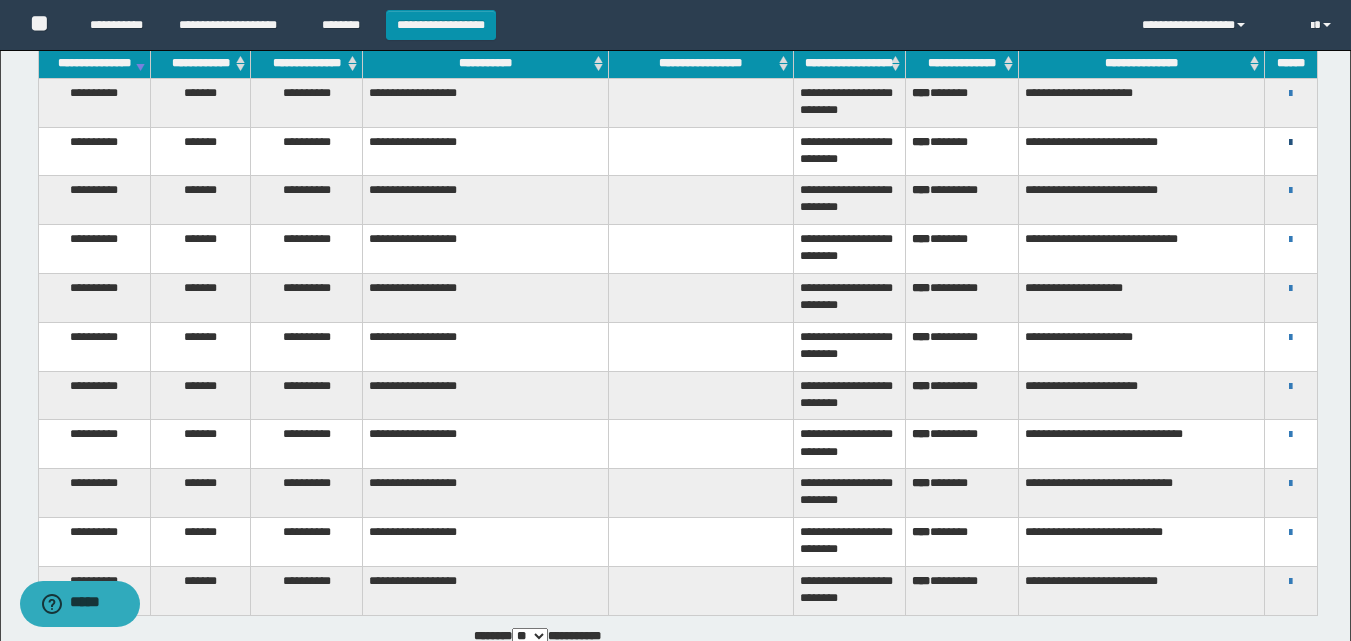 click at bounding box center (1290, 143) 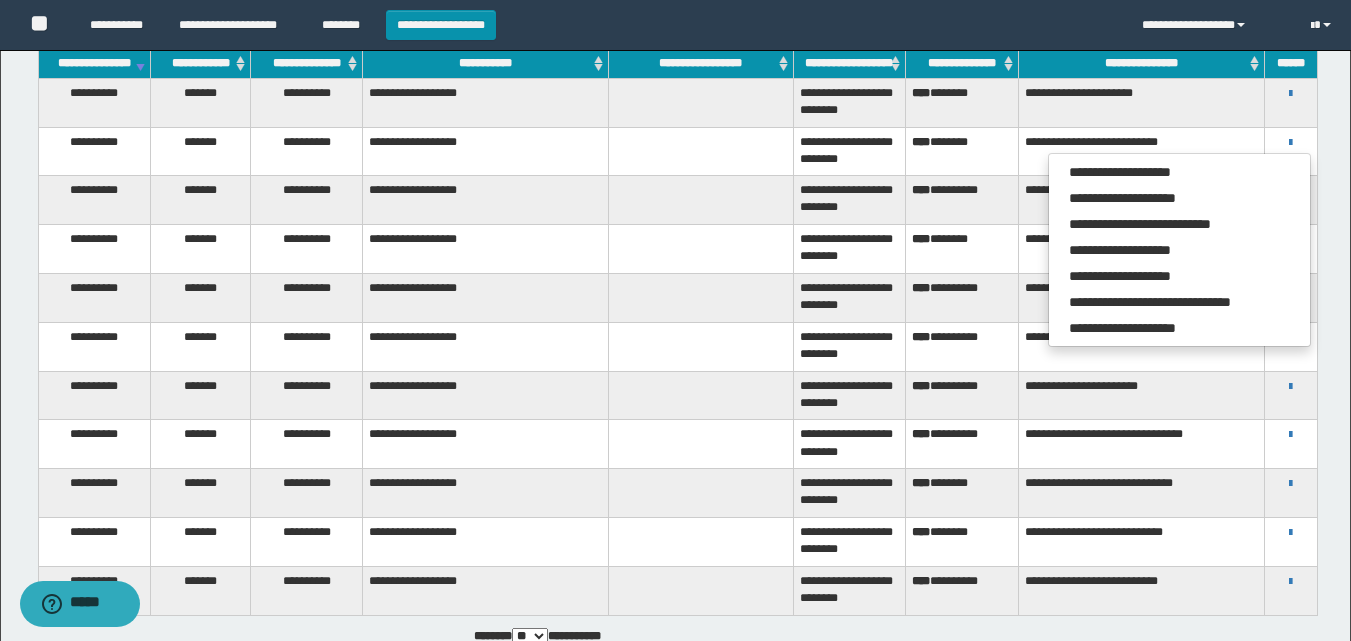 click on "*** ********" at bounding box center [961, 249] 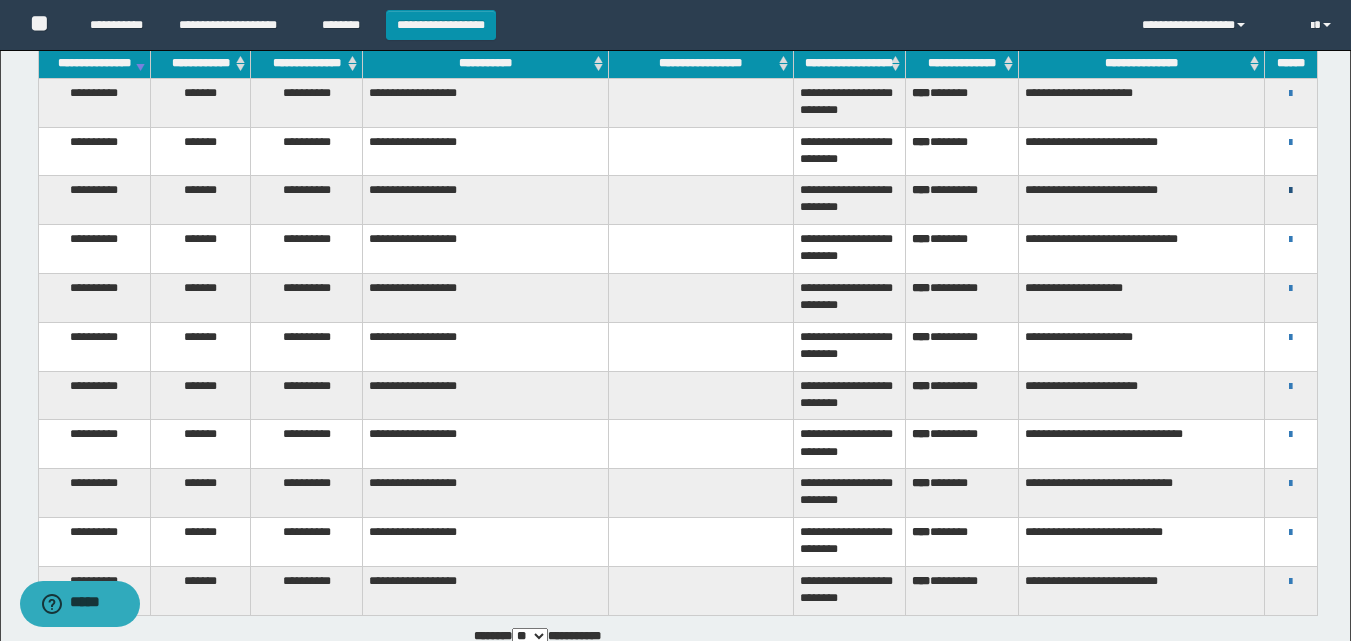 click on "**********" at bounding box center [1291, 190] 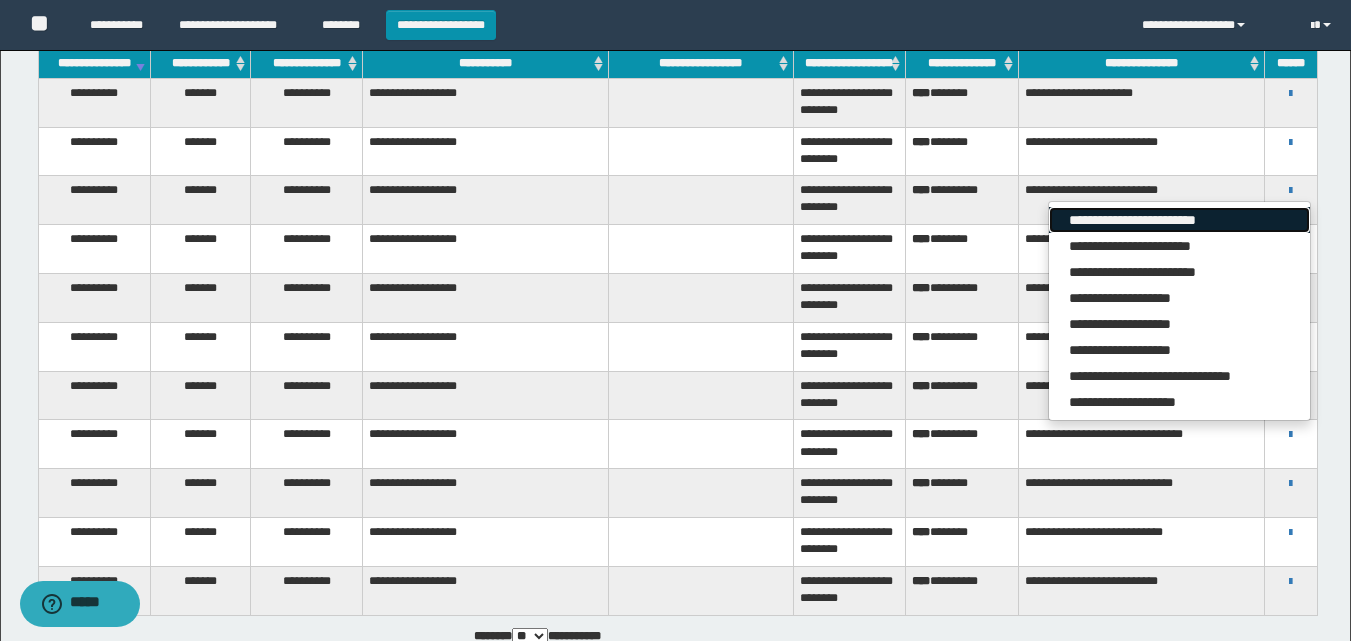 click on "**********" at bounding box center [1179, 220] 